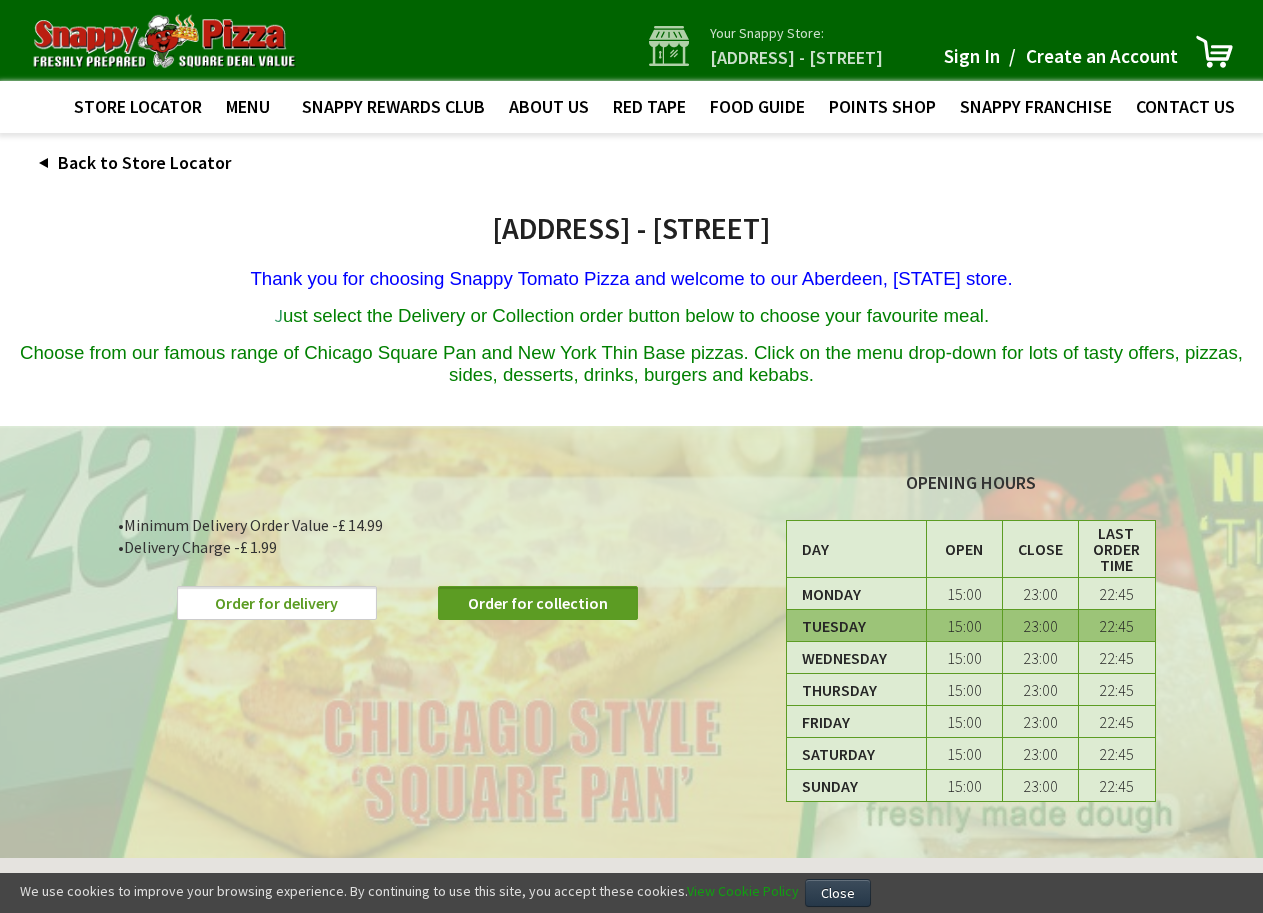 scroll, scrollTop: 136, scrollLeft: 0, axis: vertical 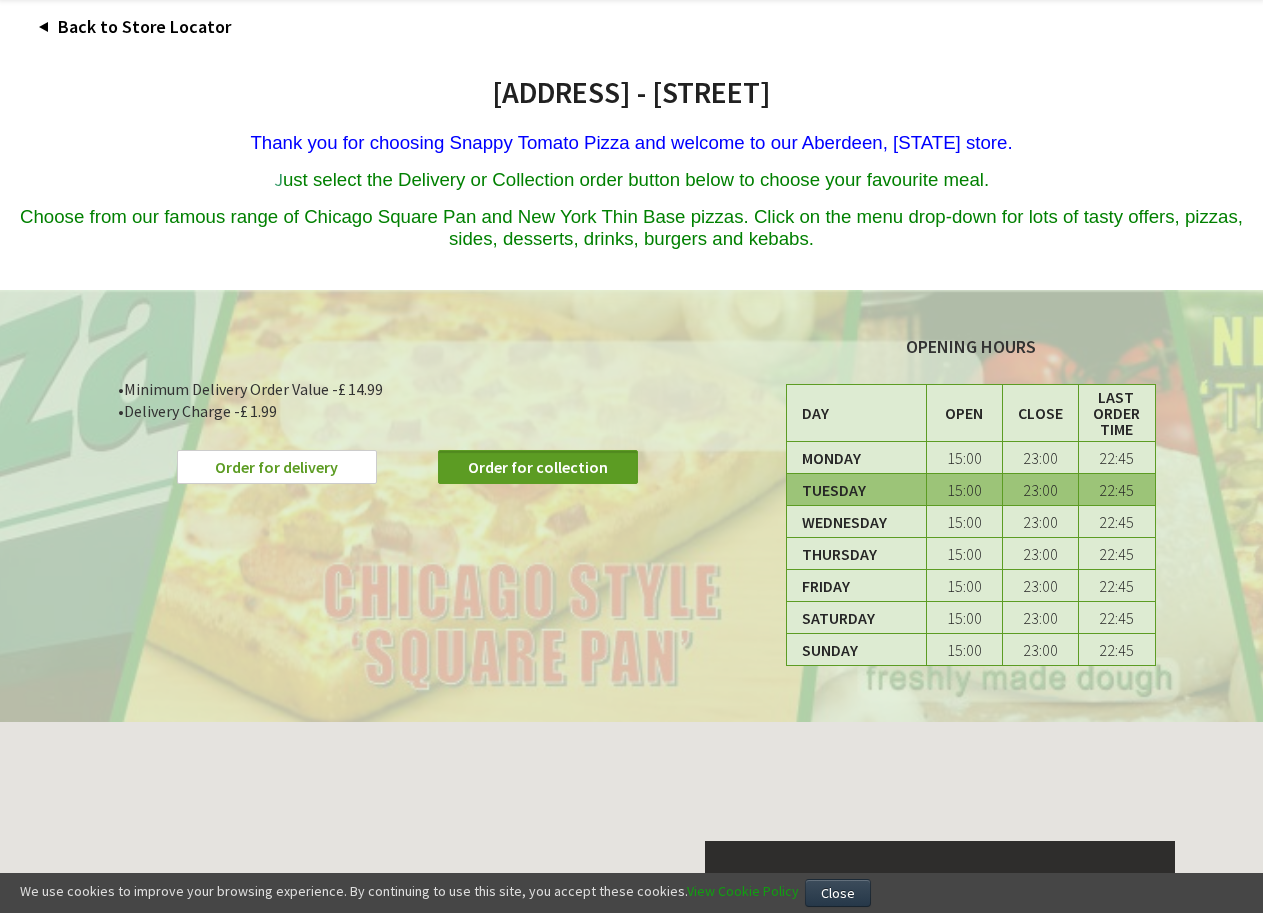 click on "Order for delivery" at bounding box center (277, 467) 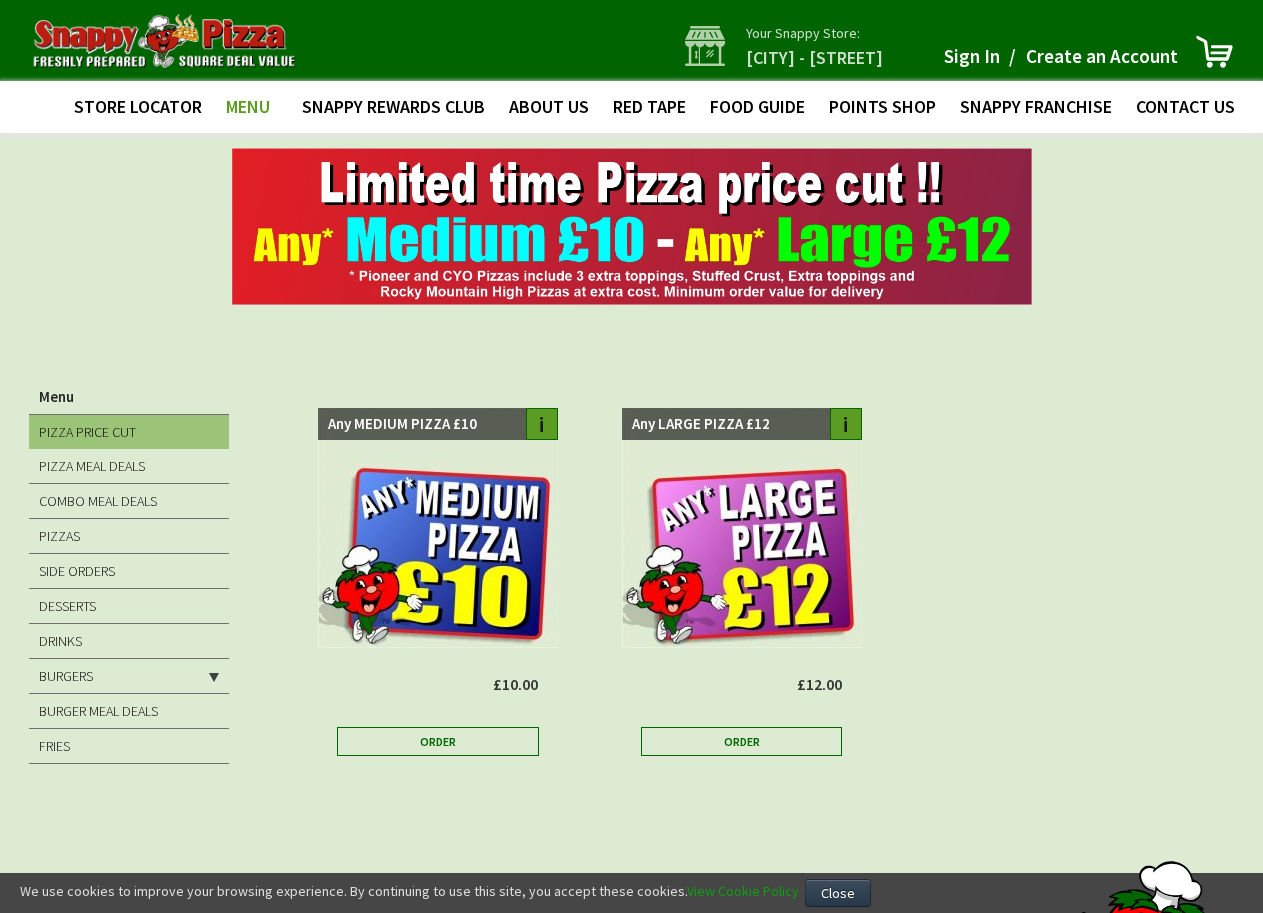scroll, scrollTop: 0, scrollLeft: 0, axis: both 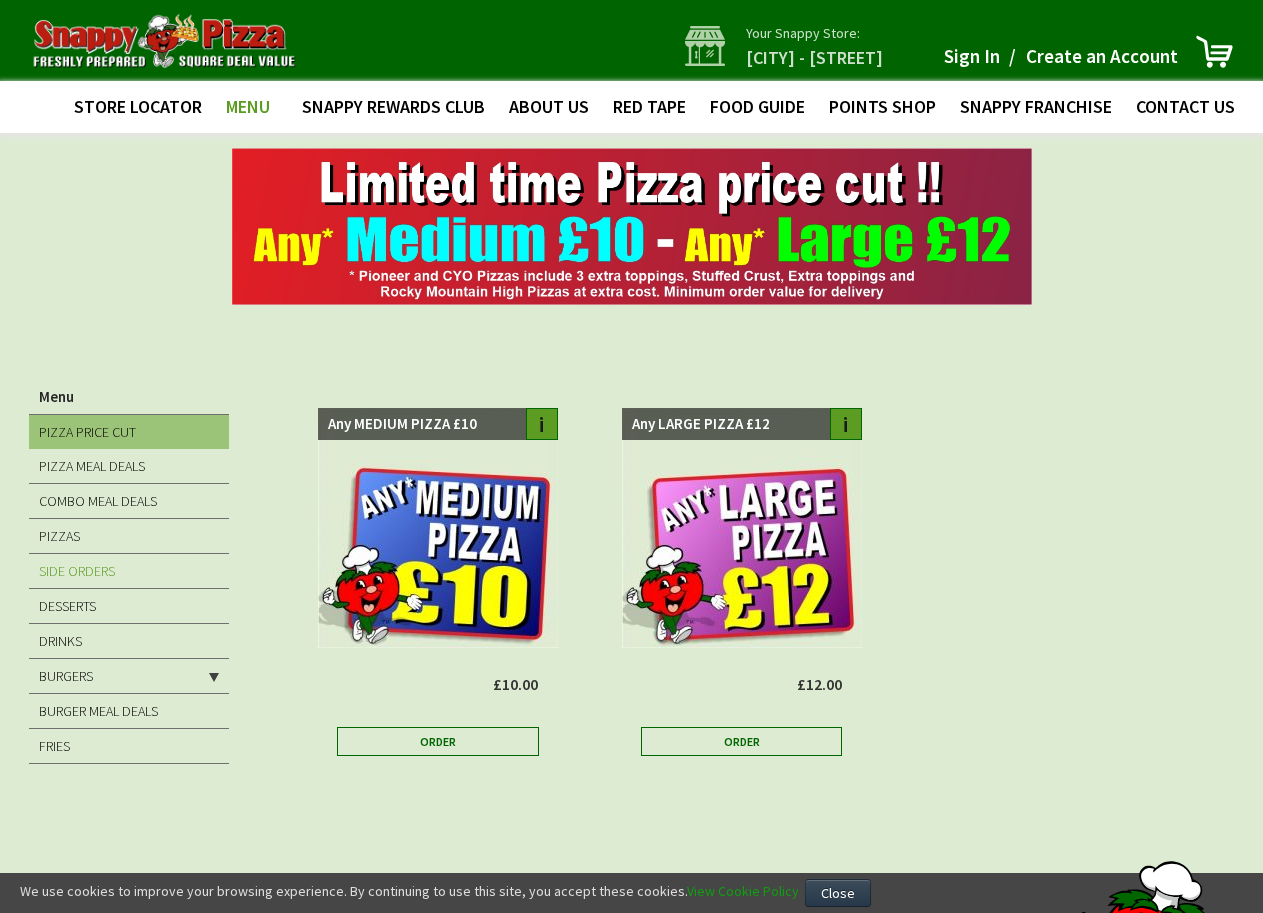 click on "SIDE ORDERS" at bounding box center (77, 571) 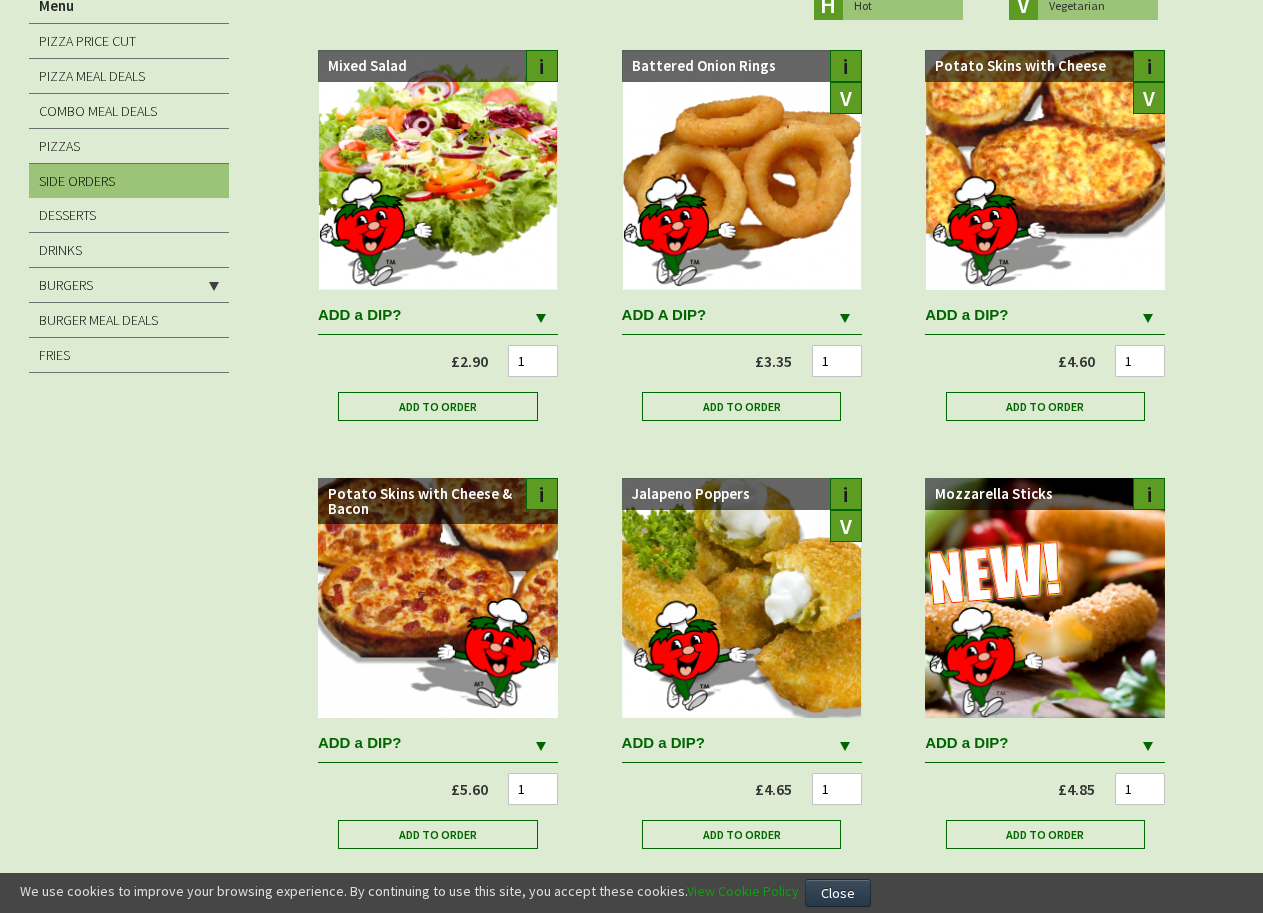 scroll, scrollTop: 410, scrollLeft: 0, axis: vertical 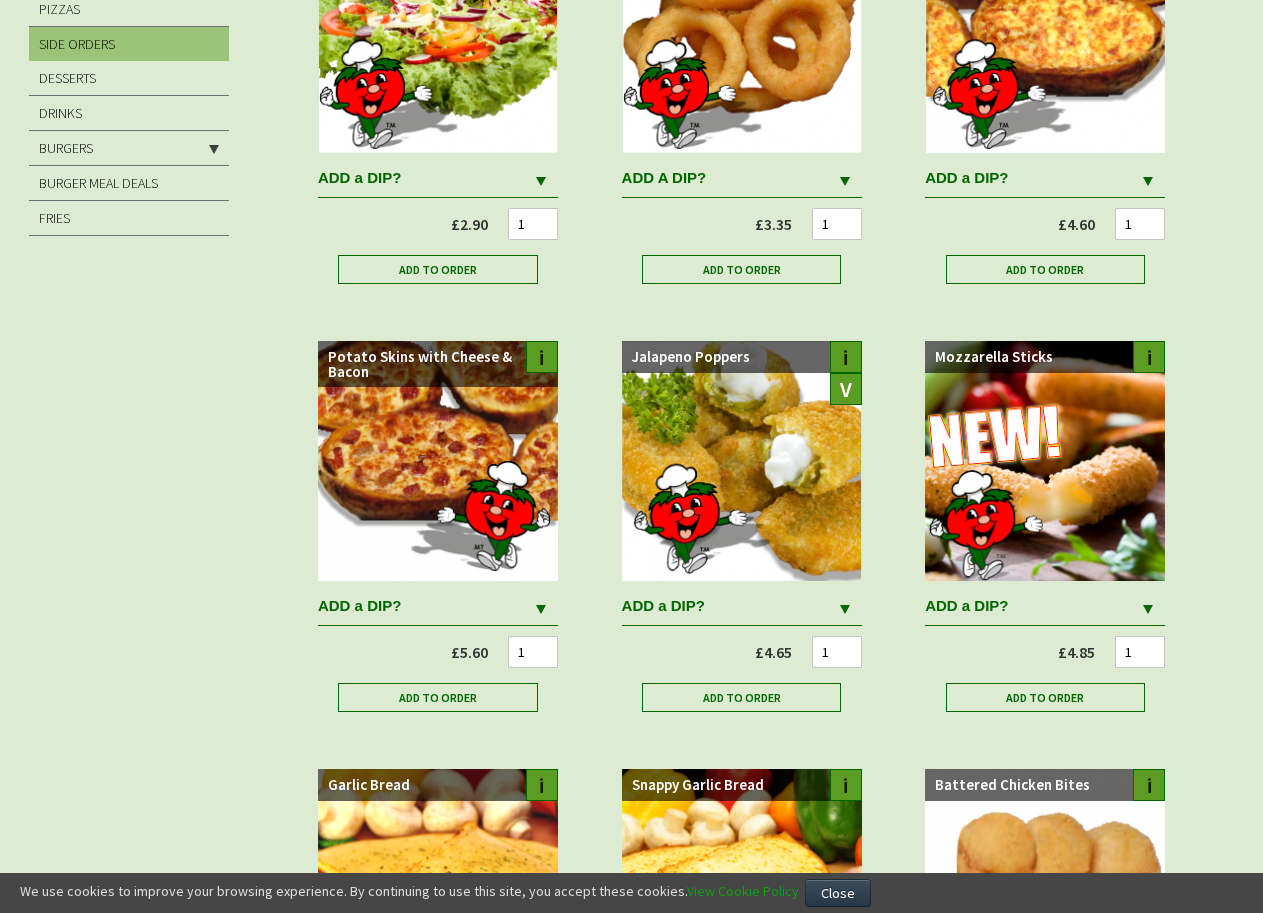 click at bounding box center (541, 608) 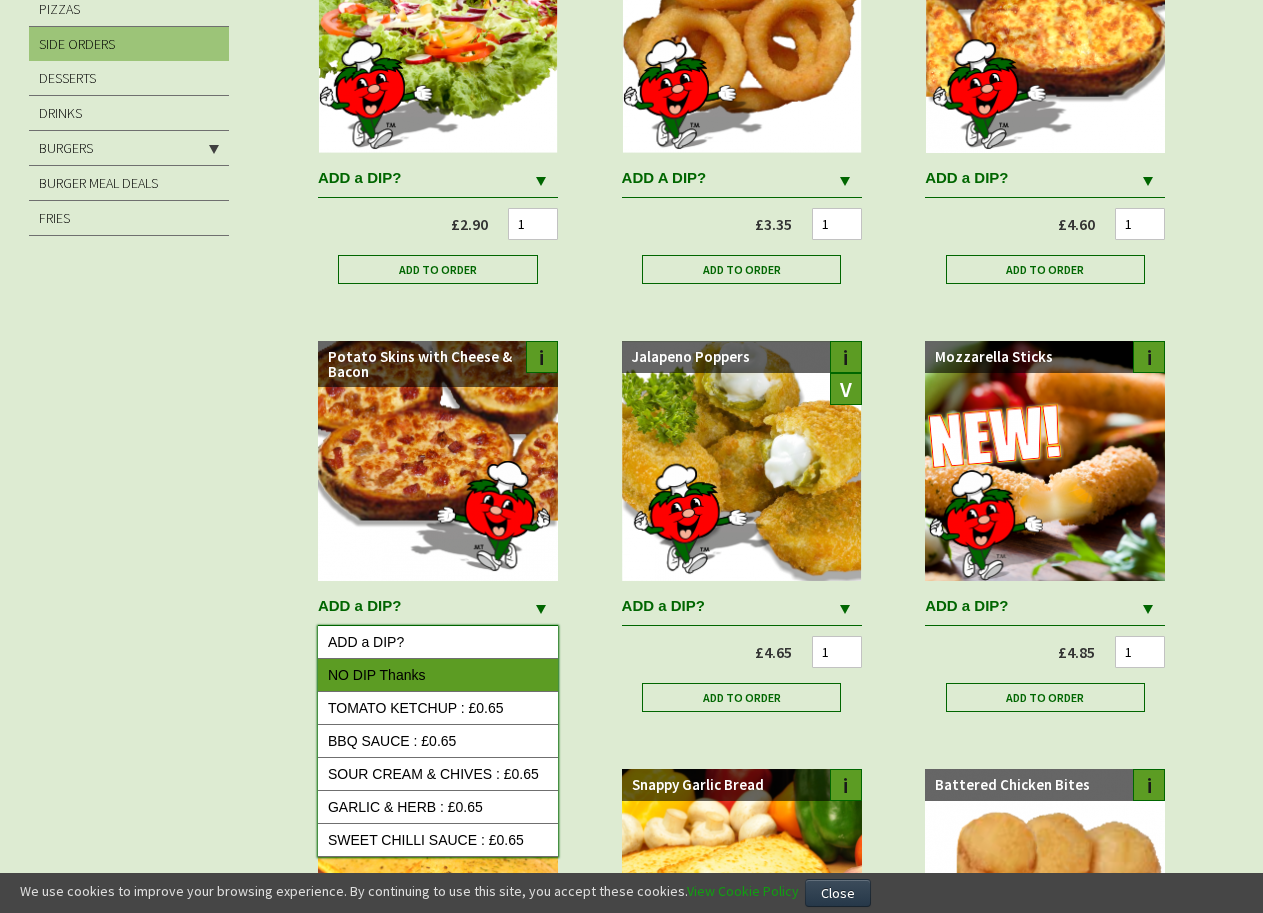 click on "NO DIP Thanks" at bounding box center (438, 675) 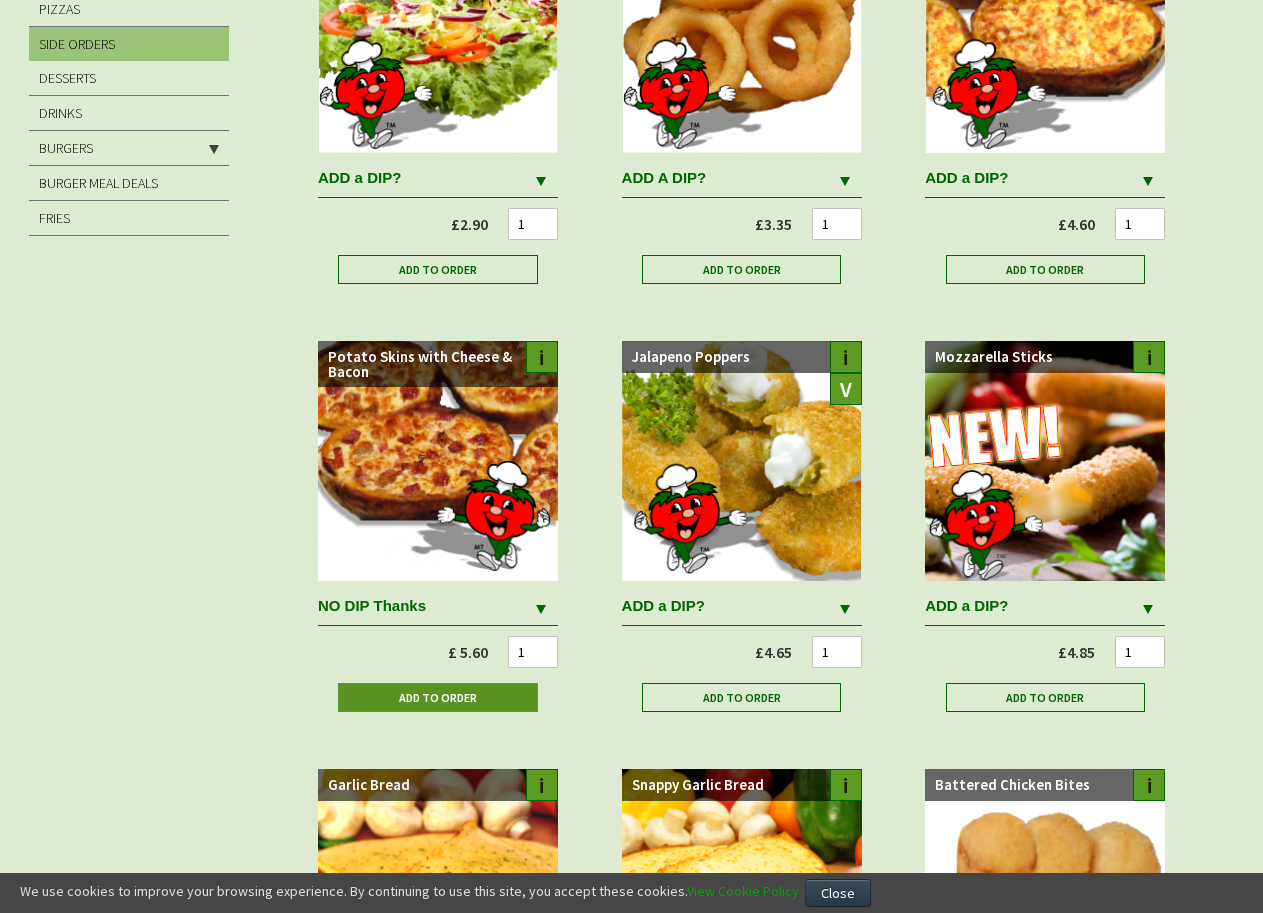 click on "Add to Order" at bounding box center (438, 697) 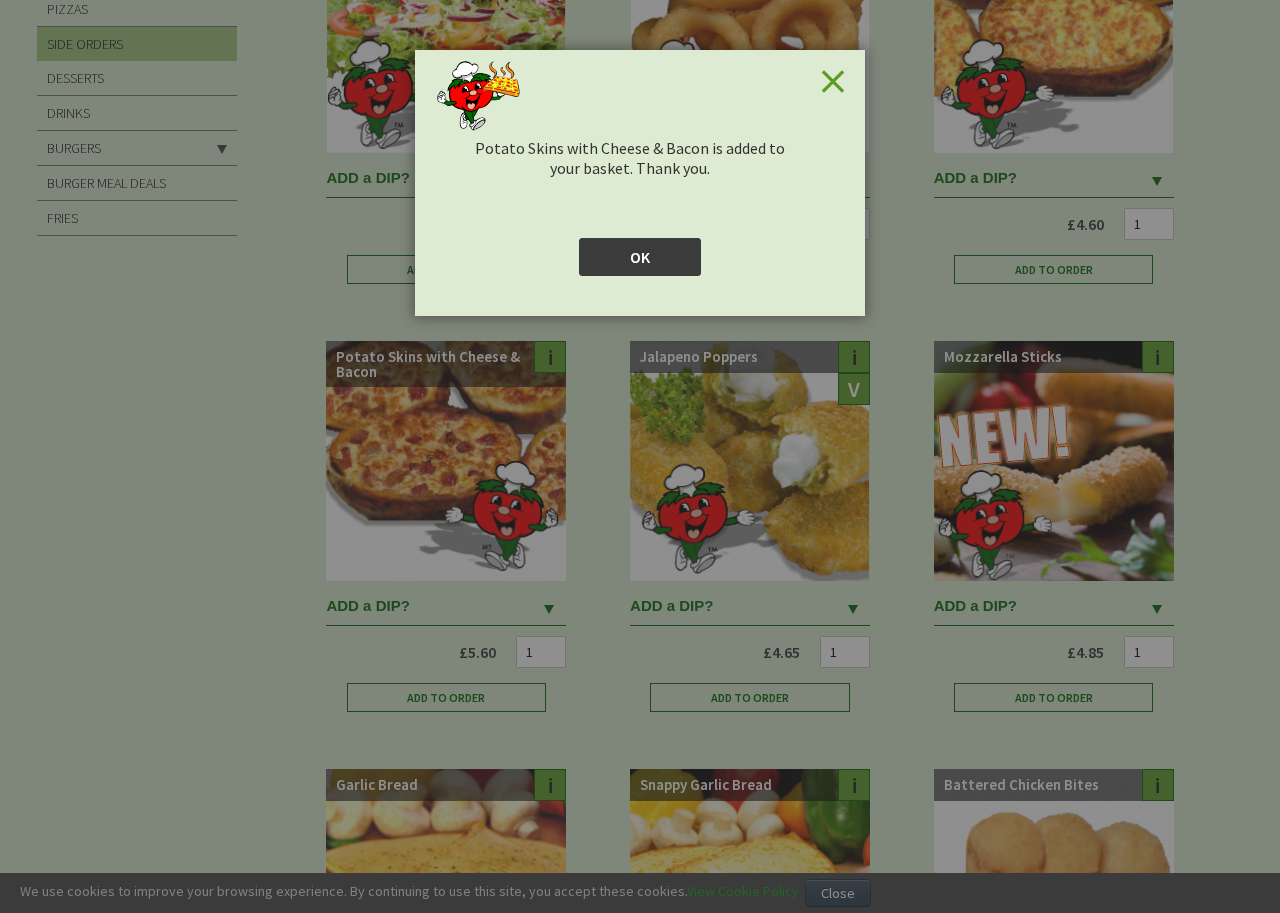 click on "OK" at bounding box center [640, 257] 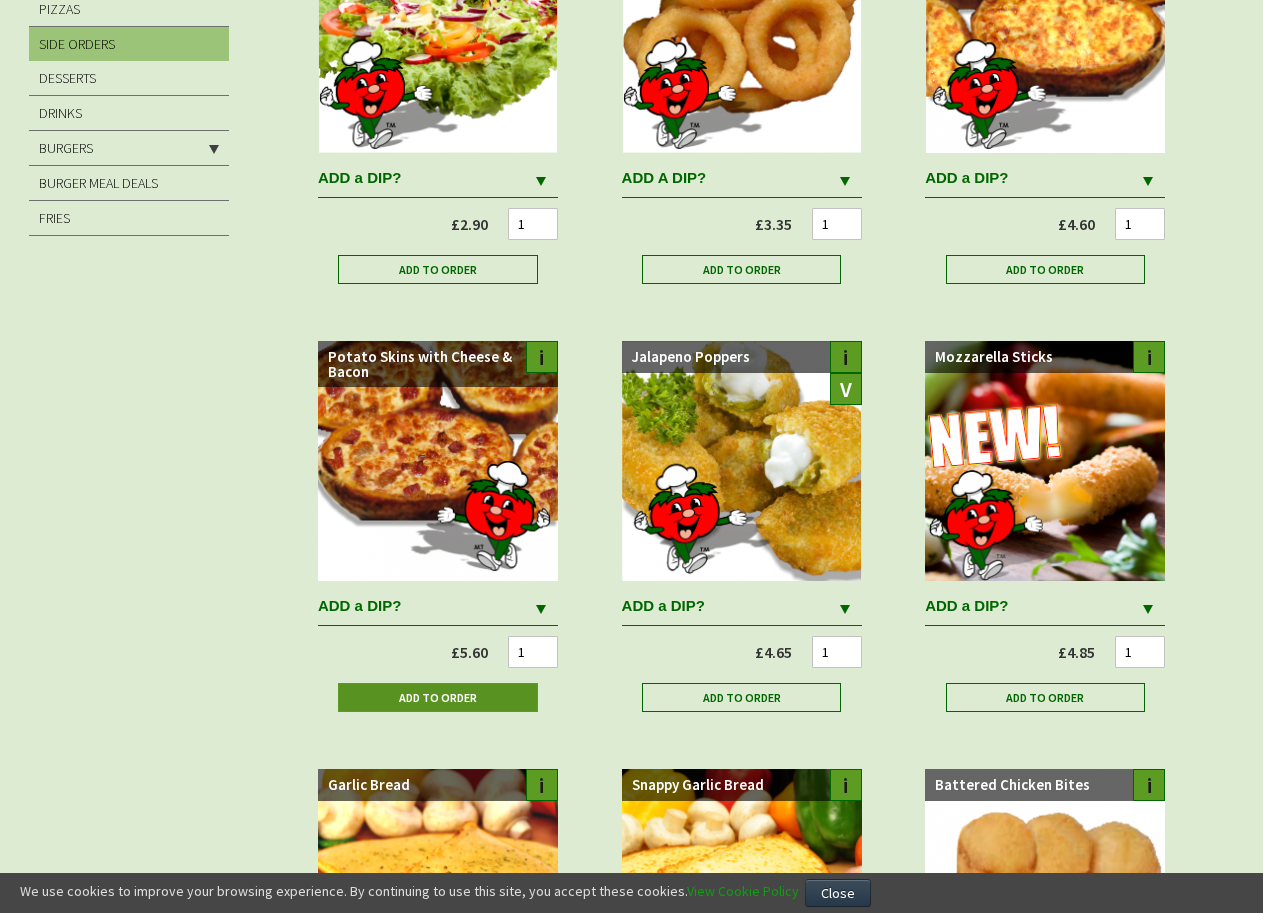 scroll, scrollTop: 0, scrollLeft: 0, axis: both 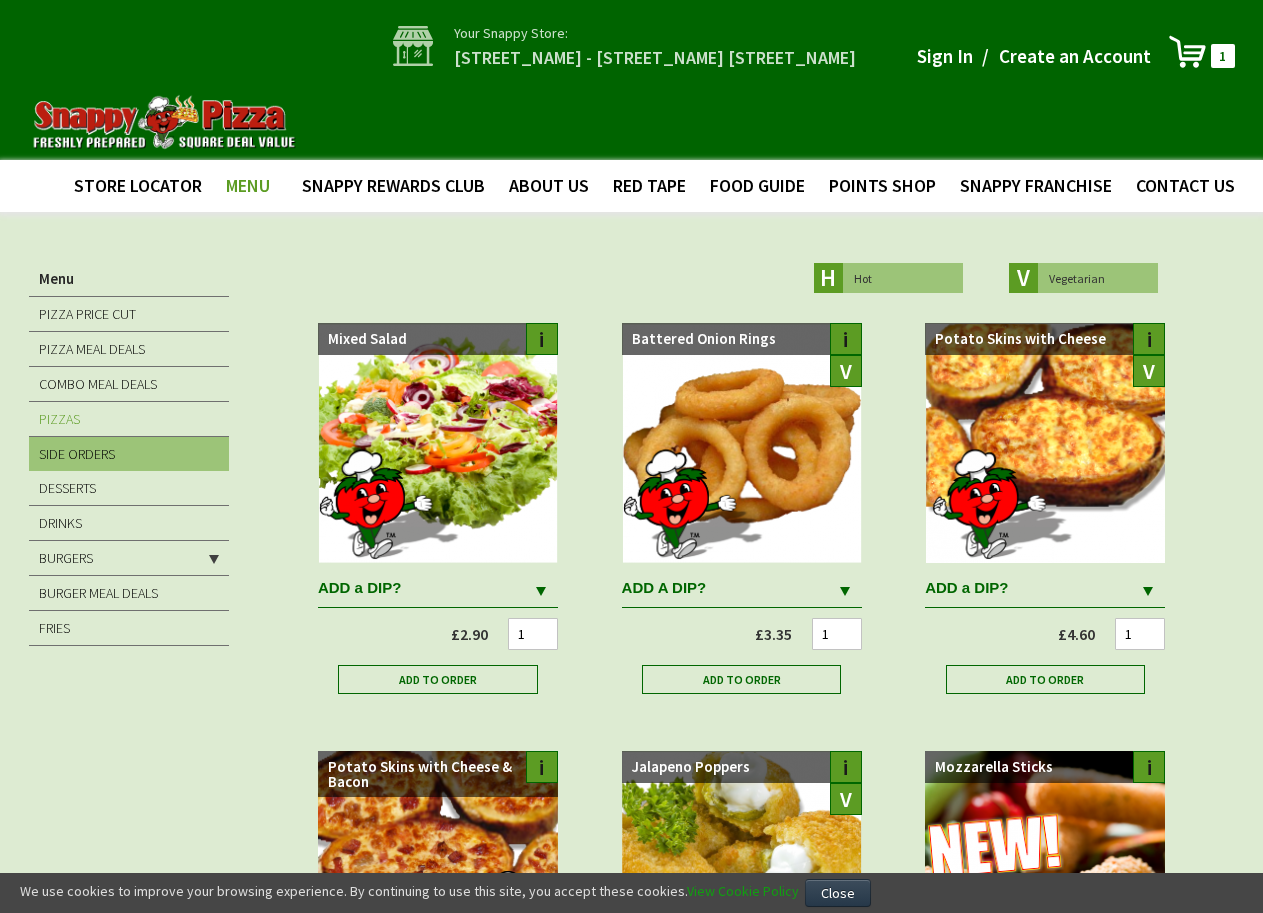click on "PIZZAS" at bounding box center [129, 419] 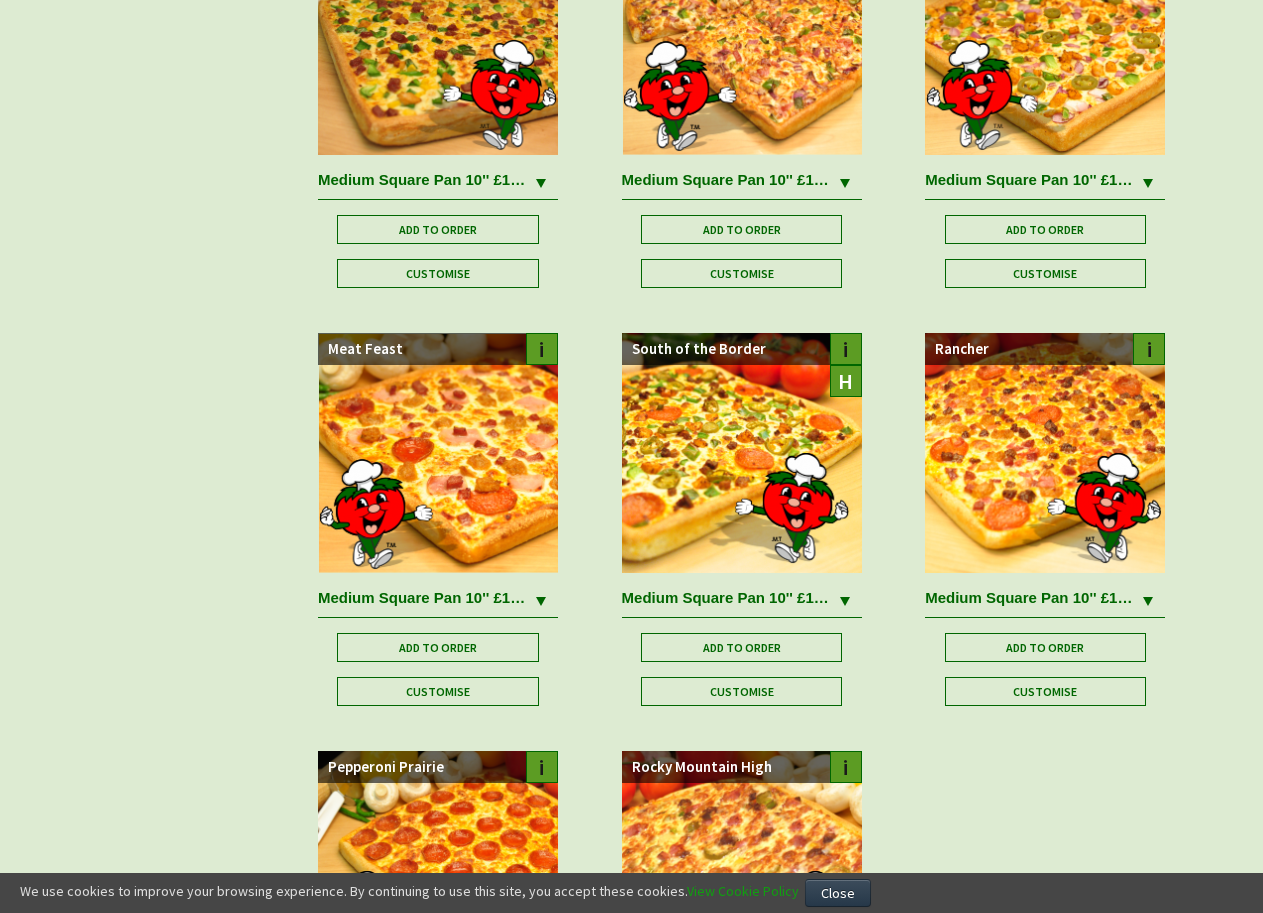 scroll, scrollTop: 2054, scrollLeft: 0, axis: vertical 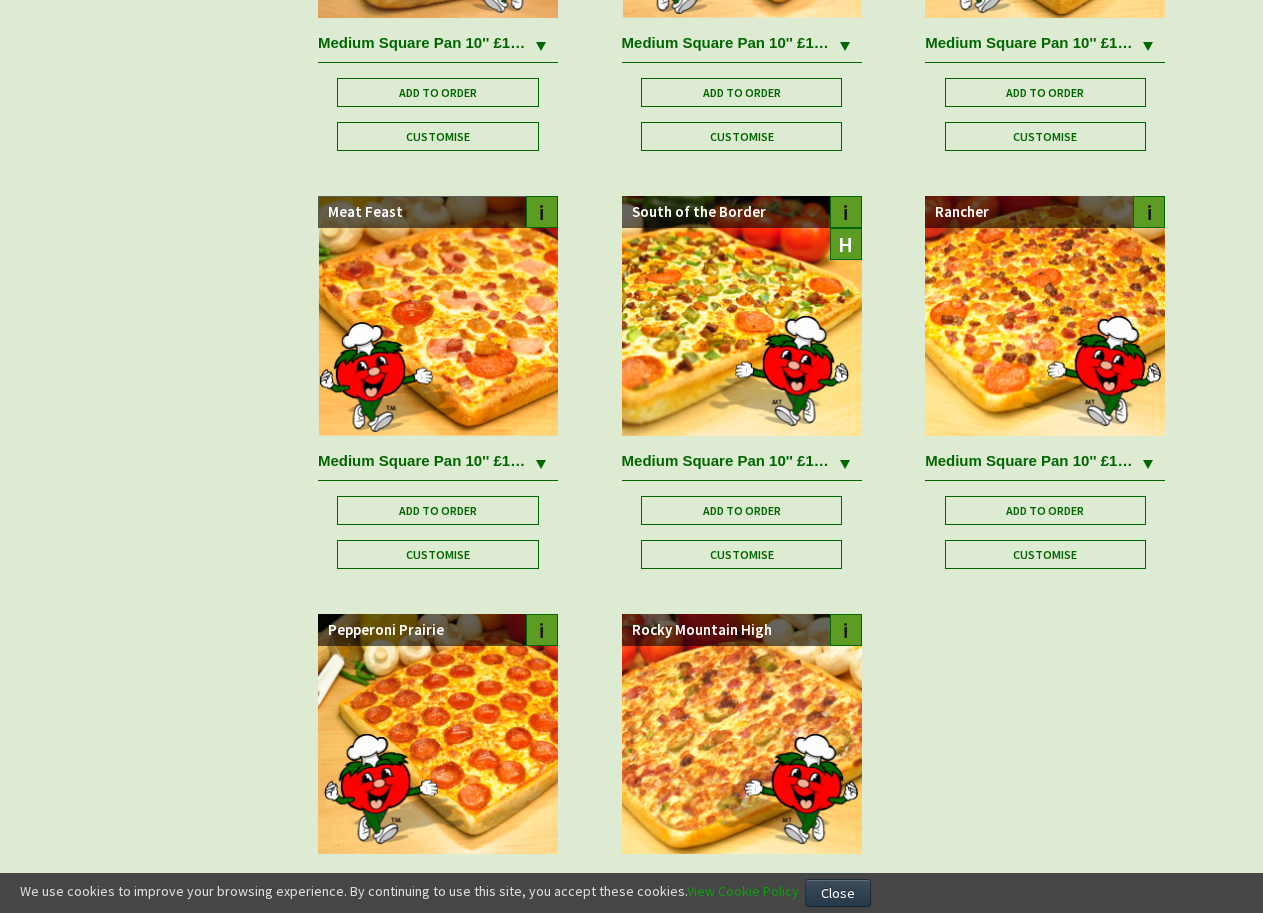 click at bounding box center (845, 463) 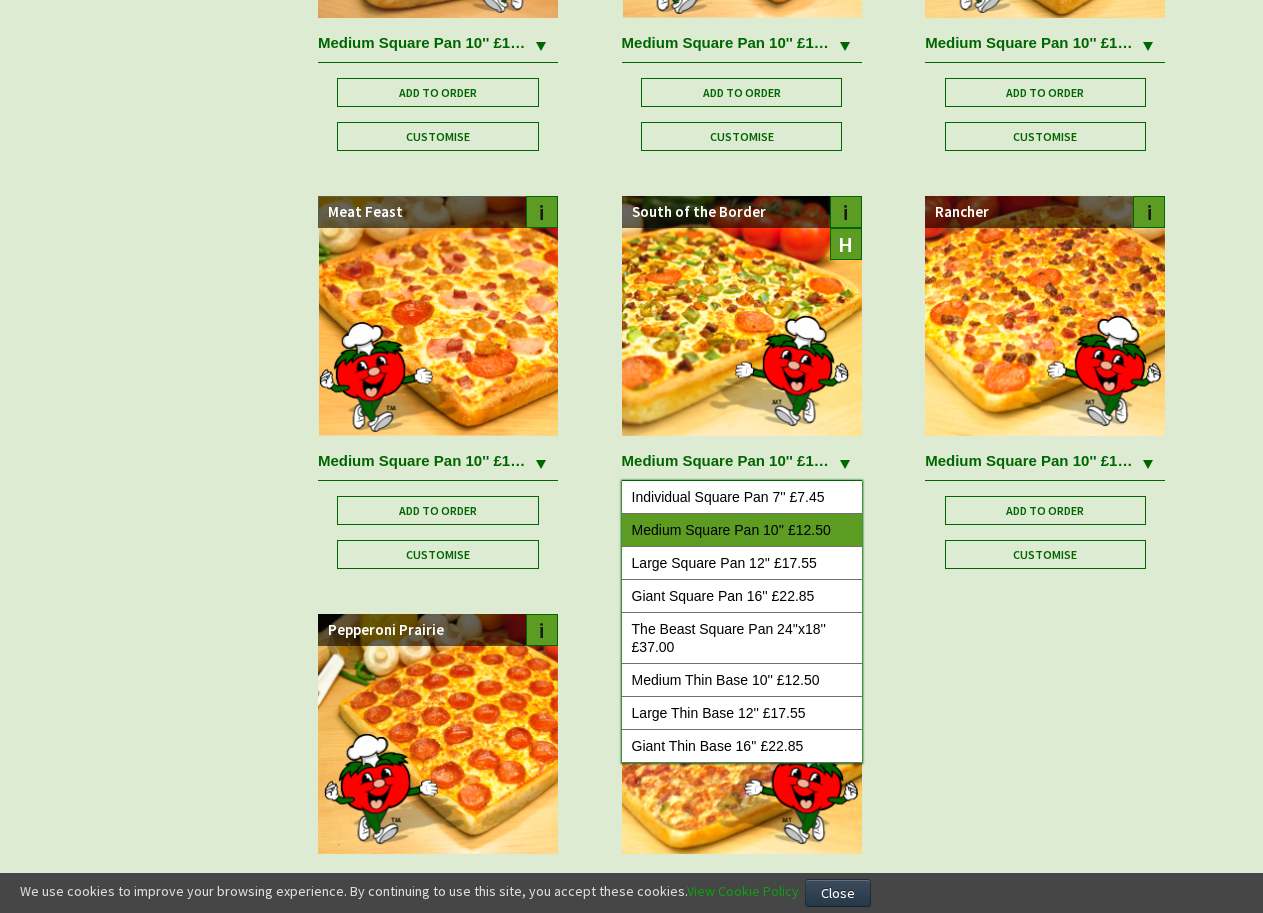 click on "Medium Square Pan 10'' £12.50" at bounding box center (742, 530) 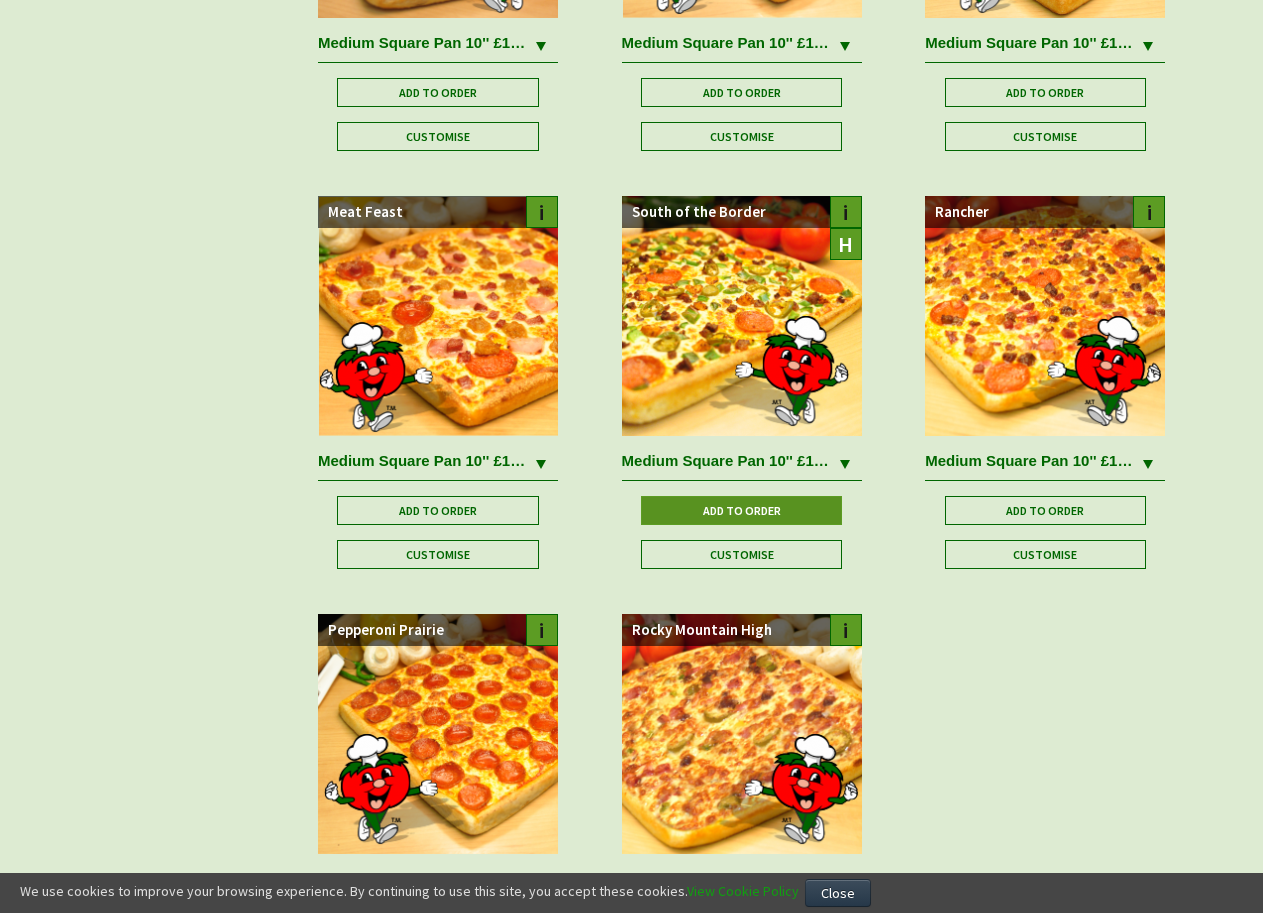 click on "Add to Order" at bounding box center (742, 510) 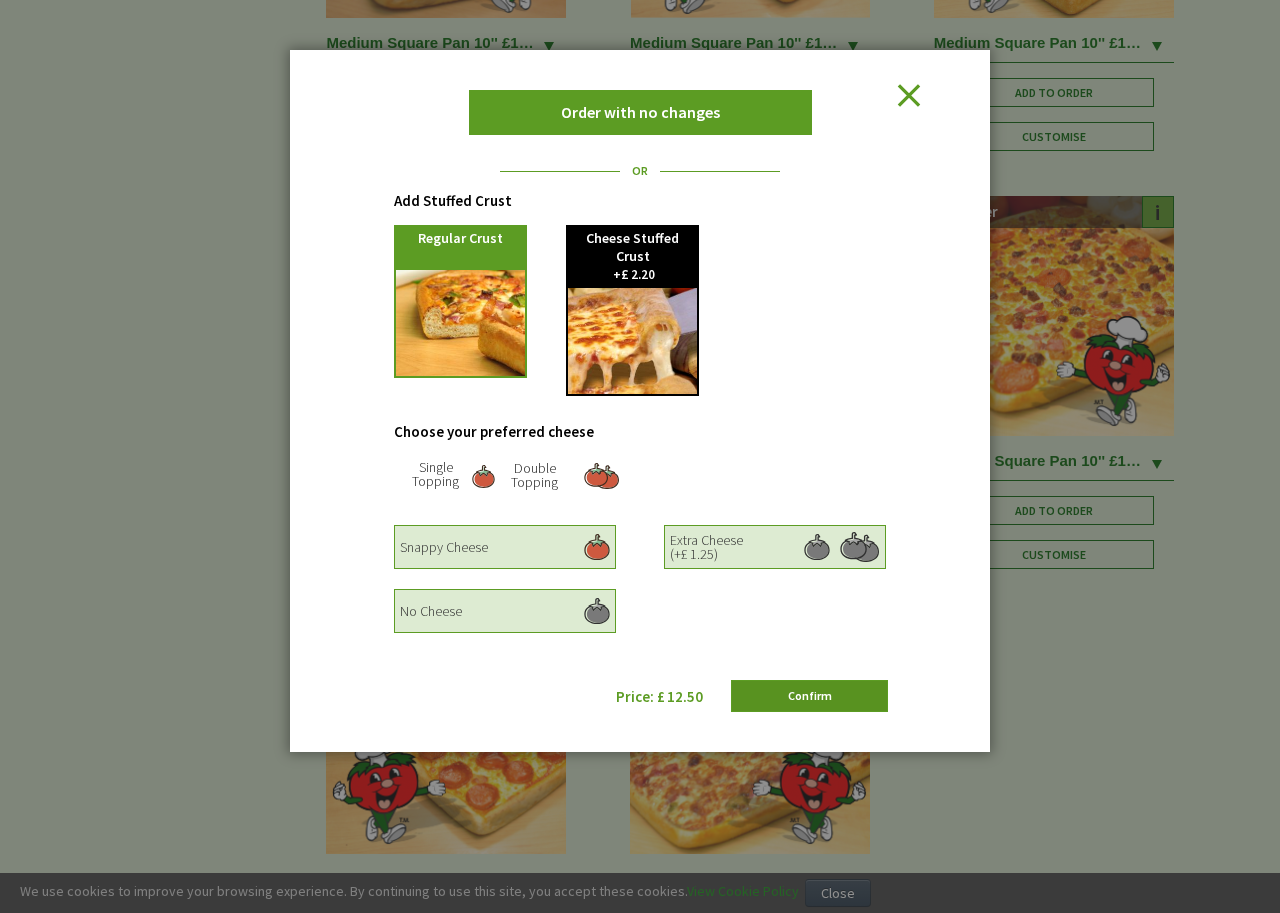 click on "Confirm" at bounding box center [809, 696] 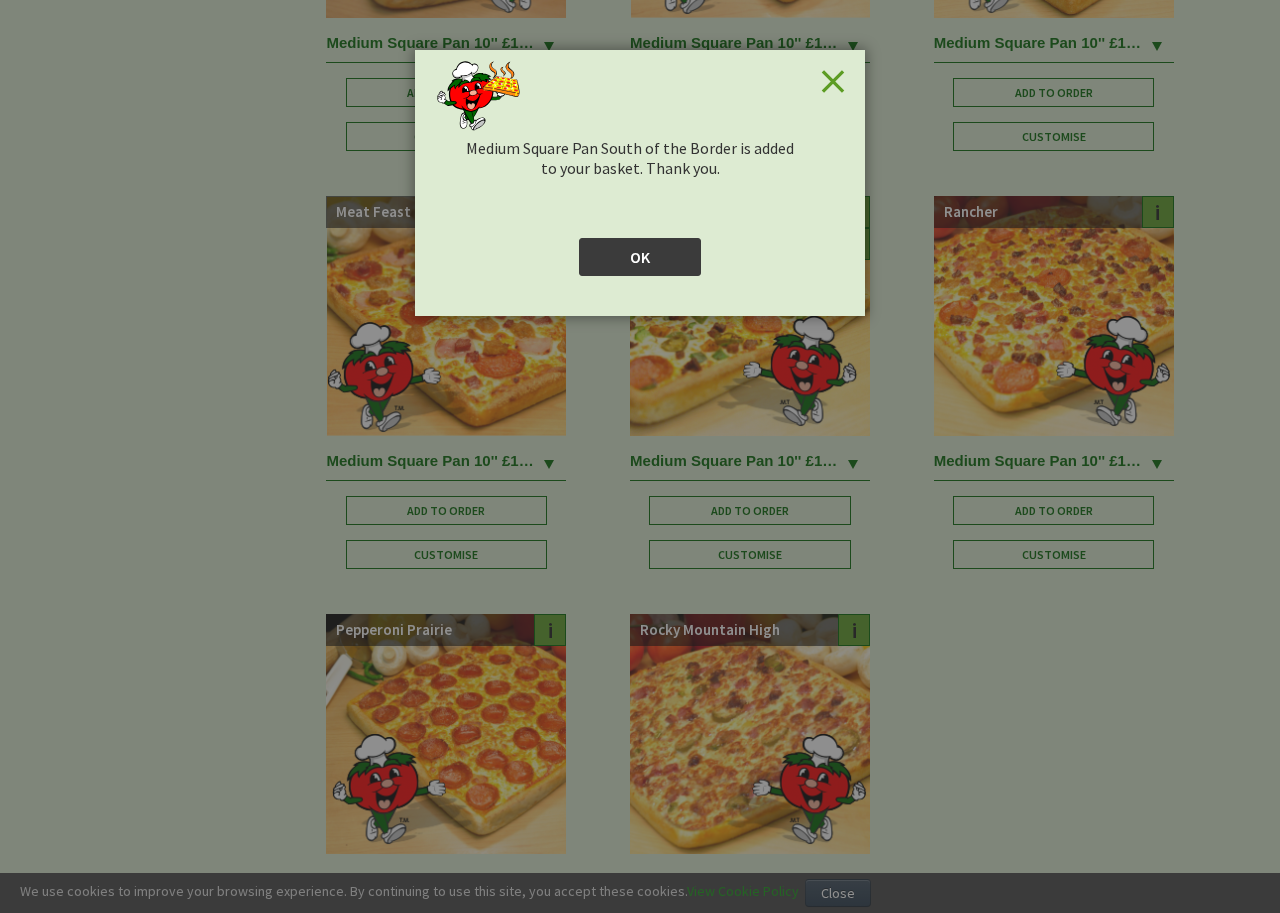 click on "OK" at bounding box center [640, 257] 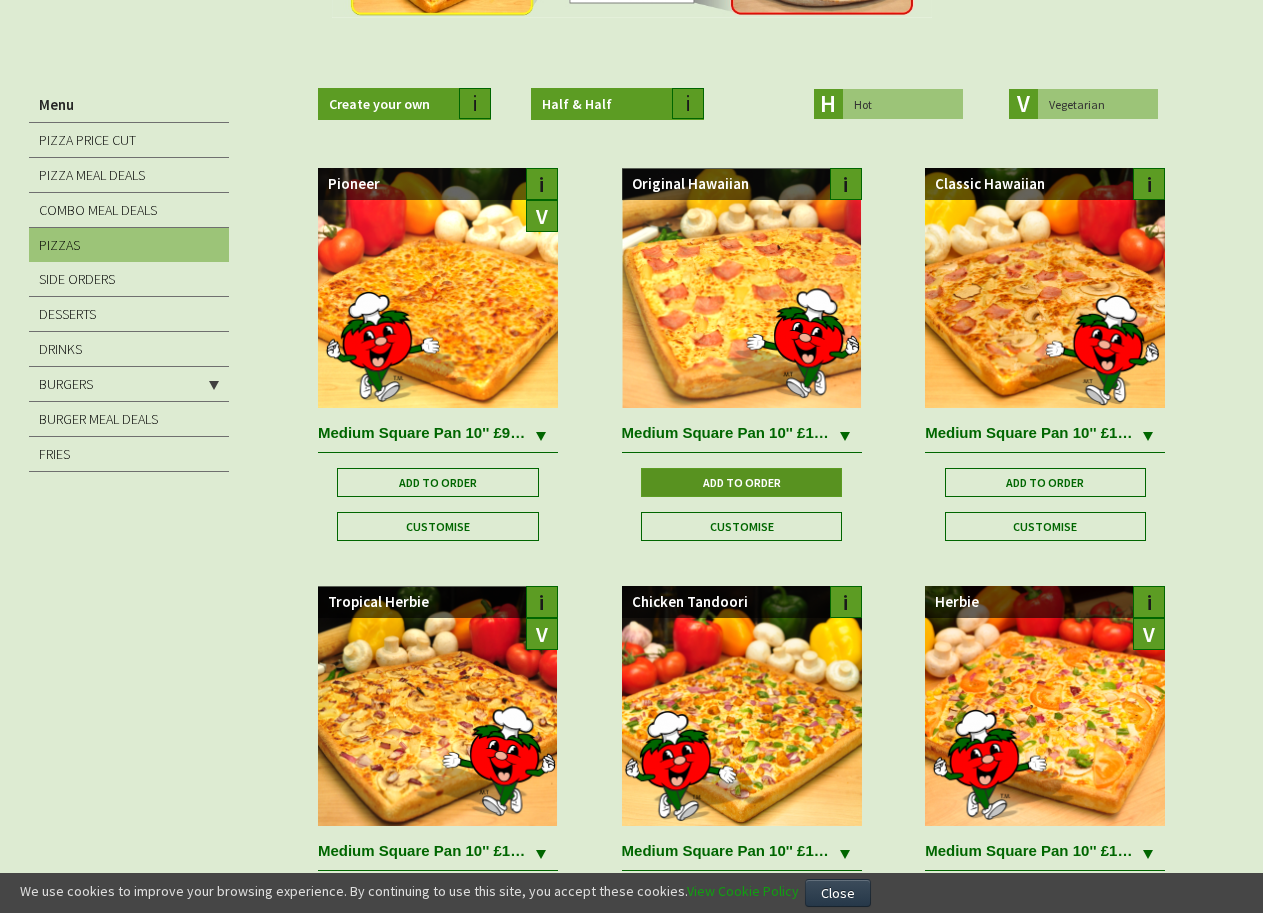 scroll, scrollTop: 0, scrollLeft: 0, axis: both 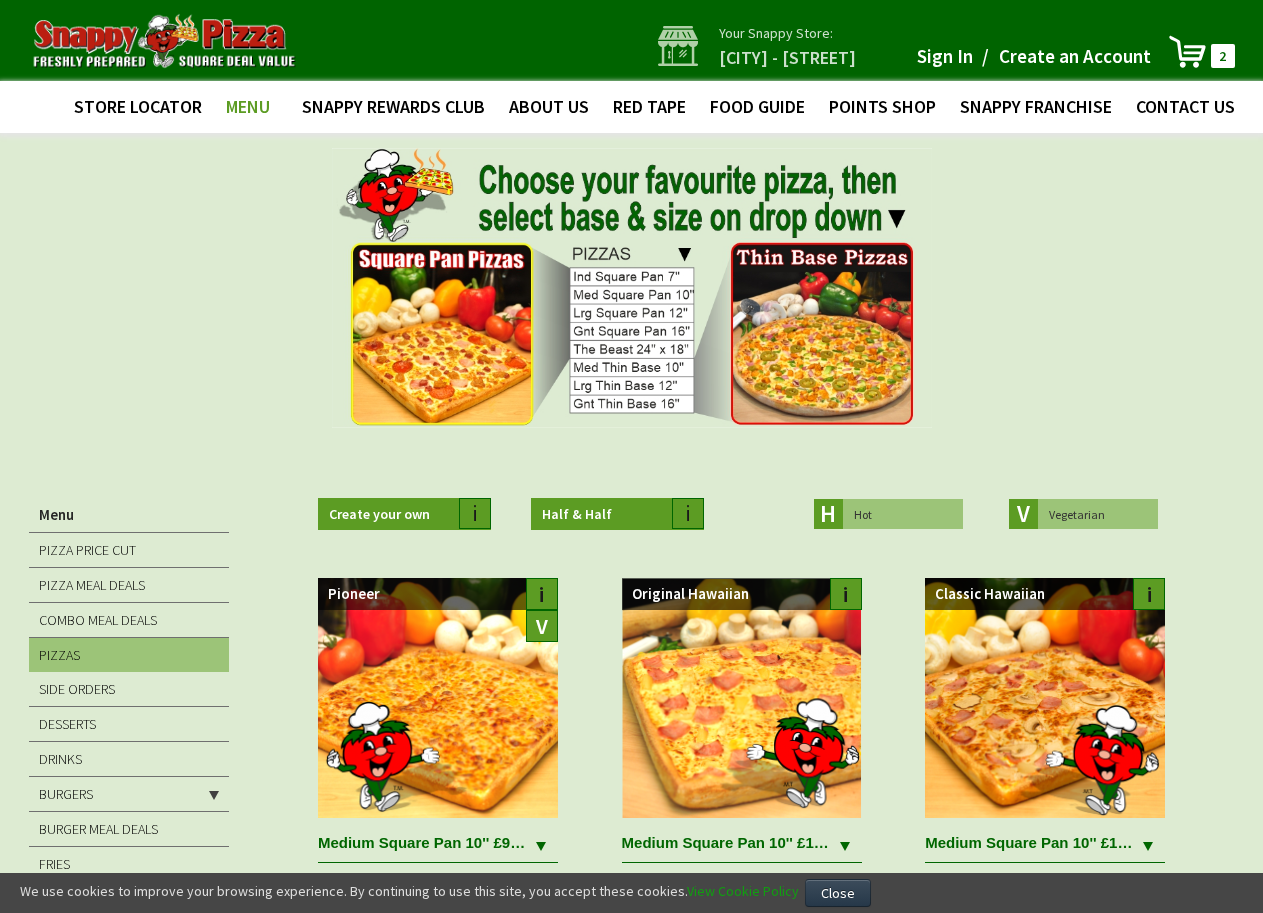 click on "2" at bounding box center (1222, 56) 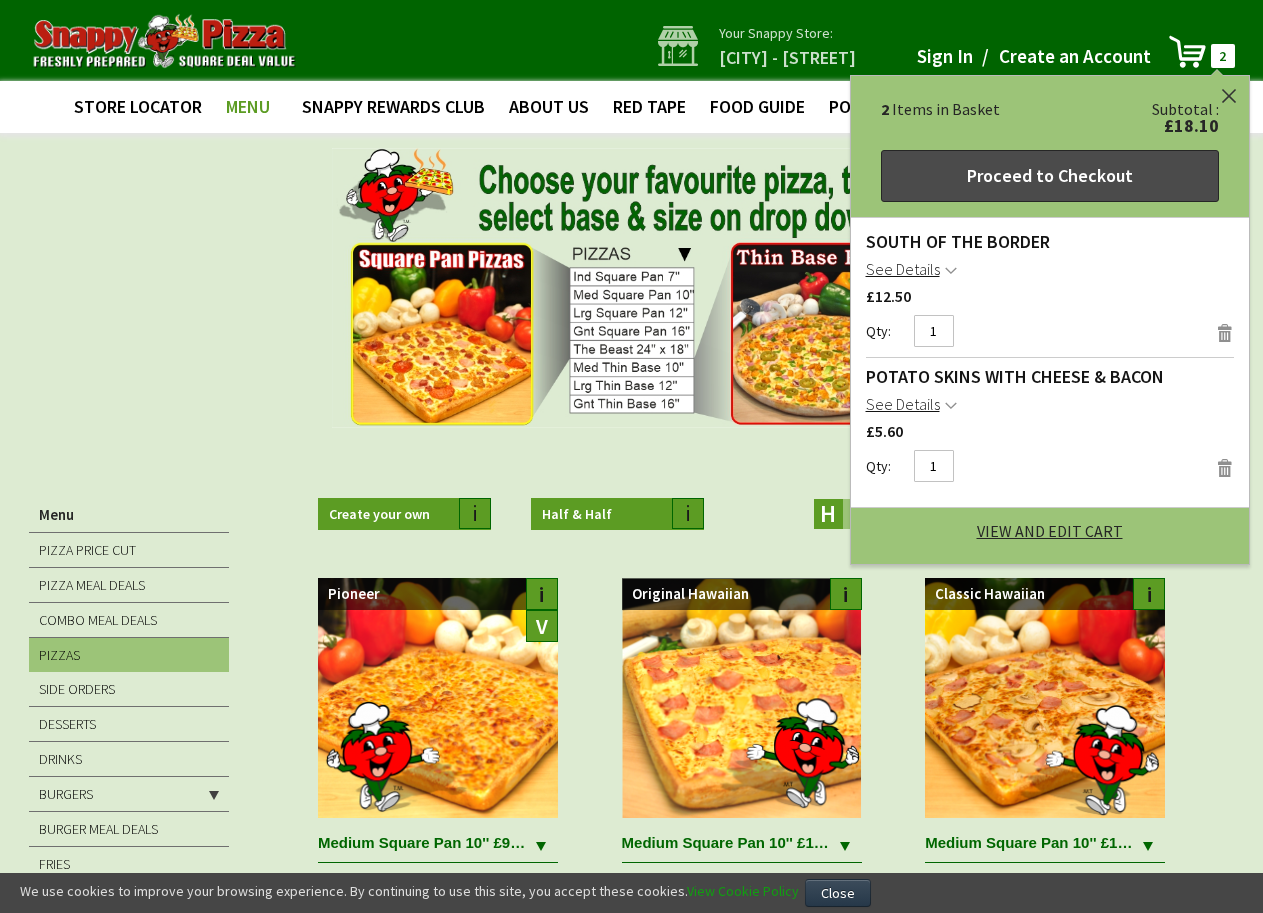 click on "Proceed to Checkout" at bounding box center [1050, 176] 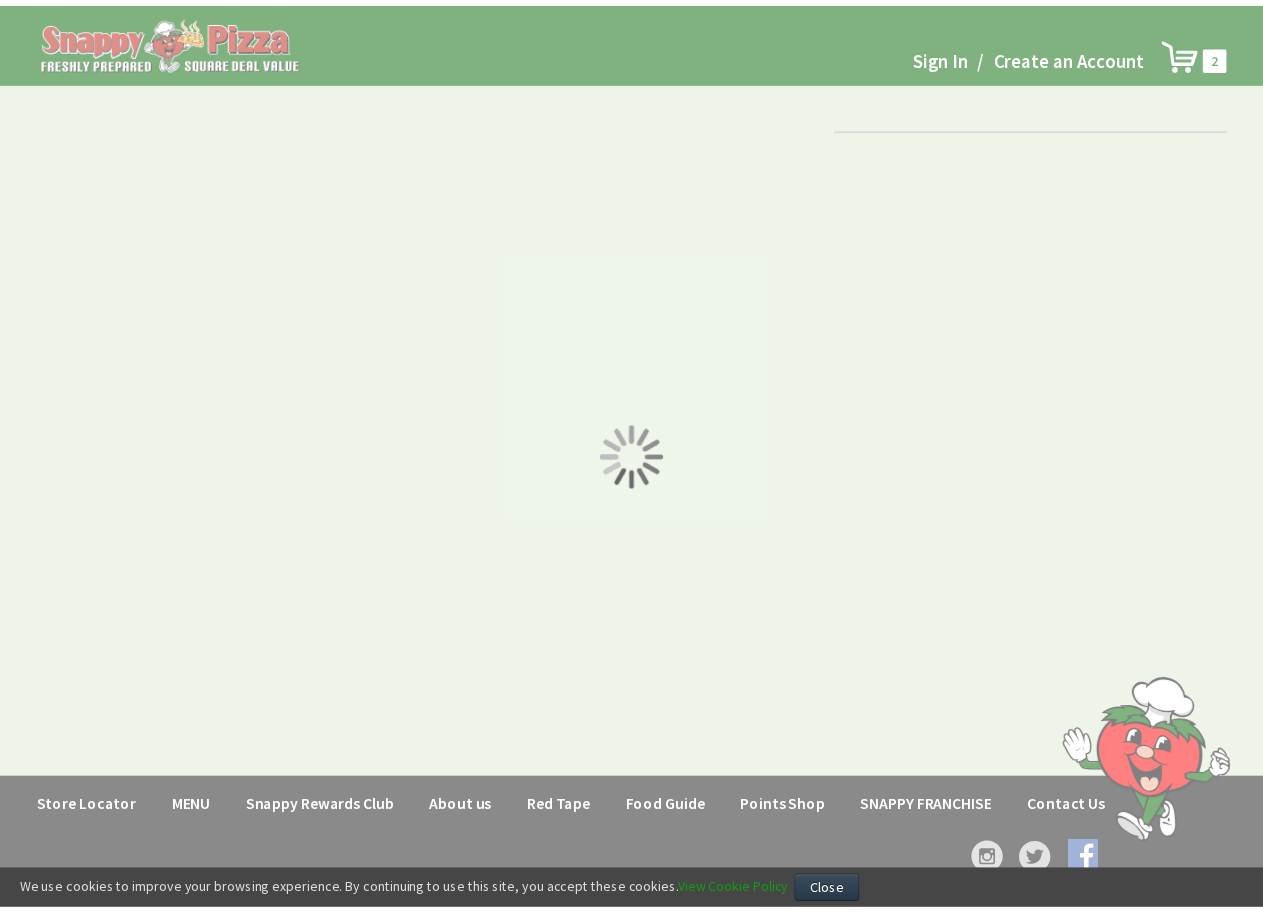 scroll, scrollTop: 0, scrollLeft: 0, axis: both 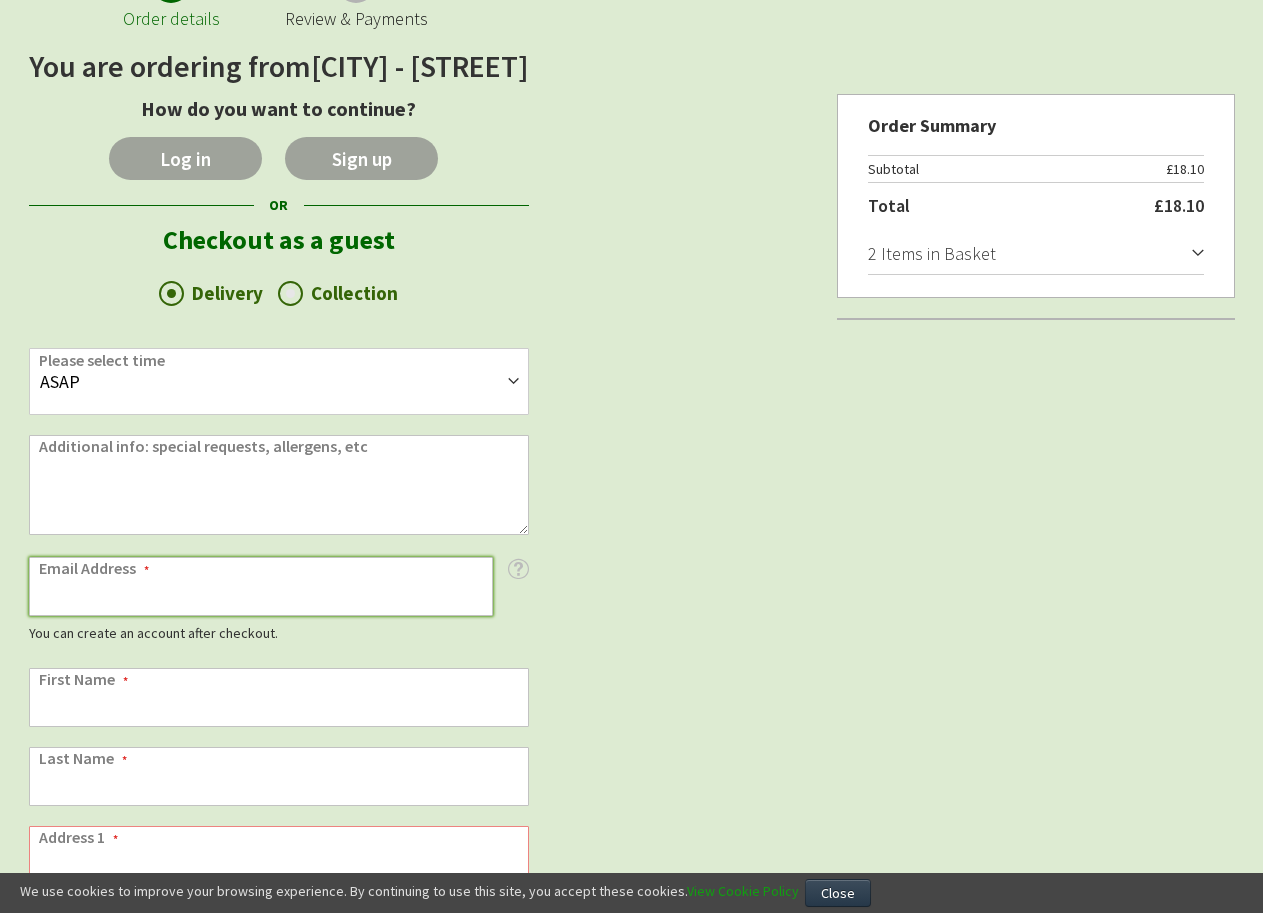 click on "Email Address" at bounding box center [261, 586] 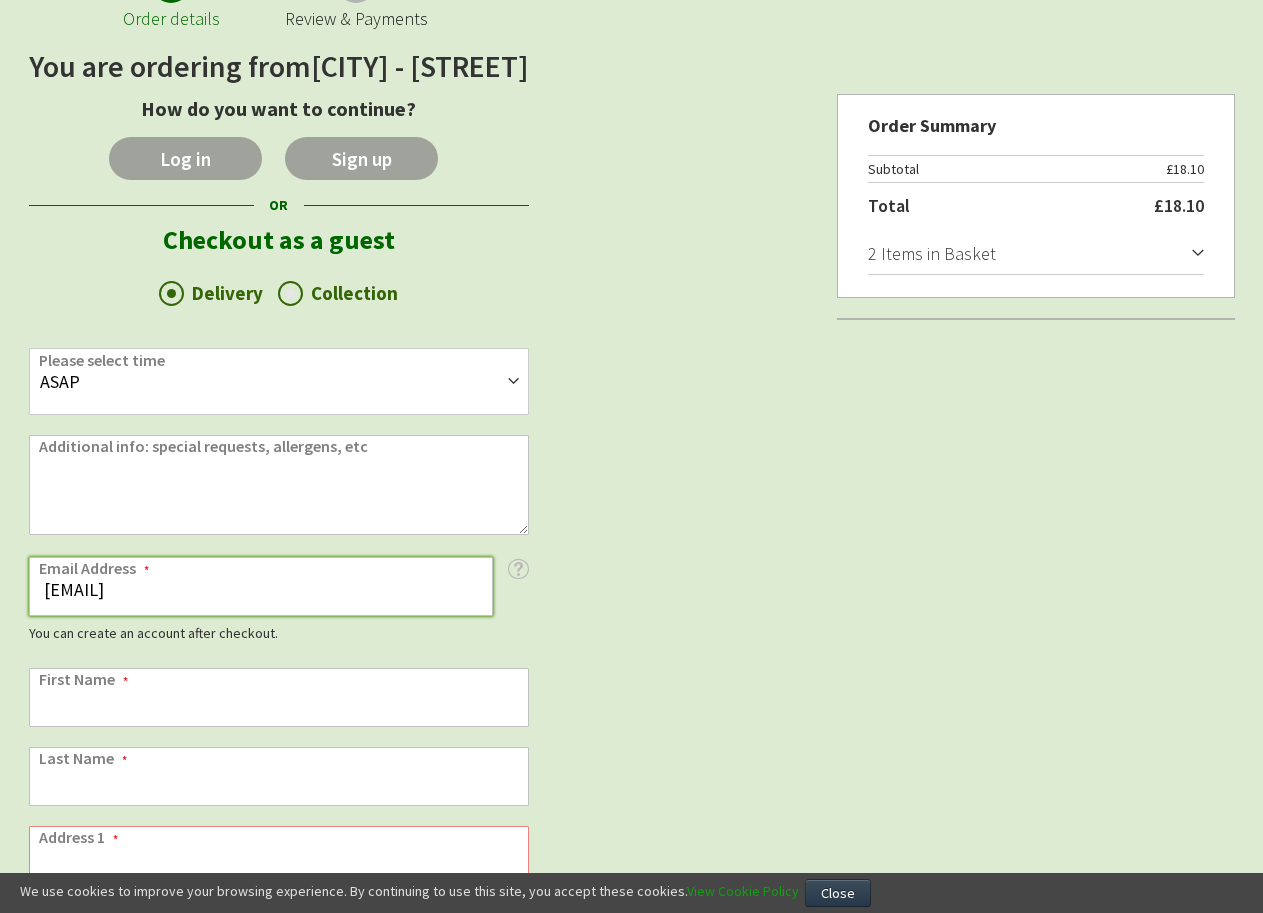 click on "[EMAIL]" at bounding box center [261, 586] 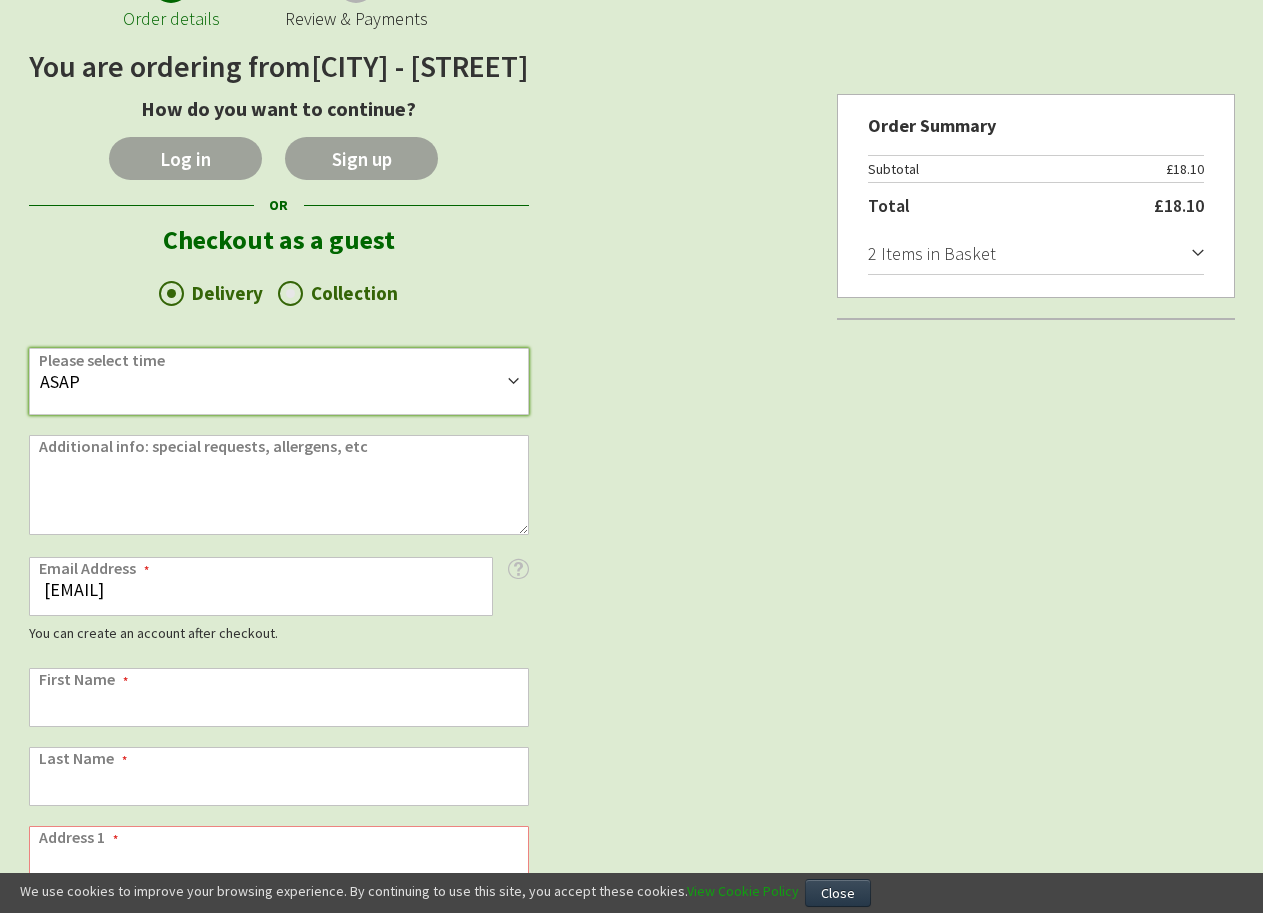 click on "ASAP 19:45 20:00 20:15 20:30 20:45 21:00 21:15 21:30 21:45 22:00 22:15 22:30 22:45" at bounding box center [279, 381] 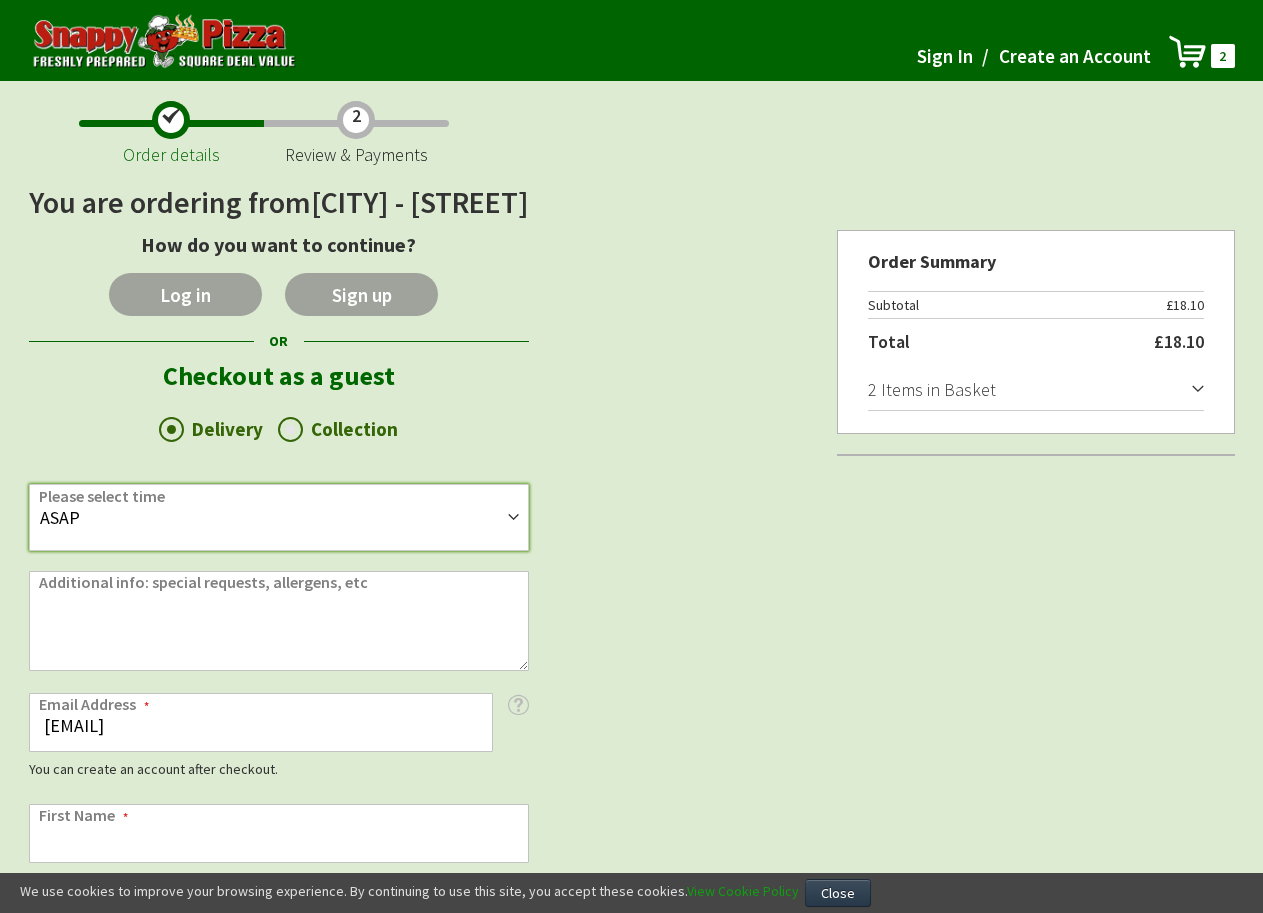 scroll, scrollTop: 273, scrollLeft: 0, axis: vertical 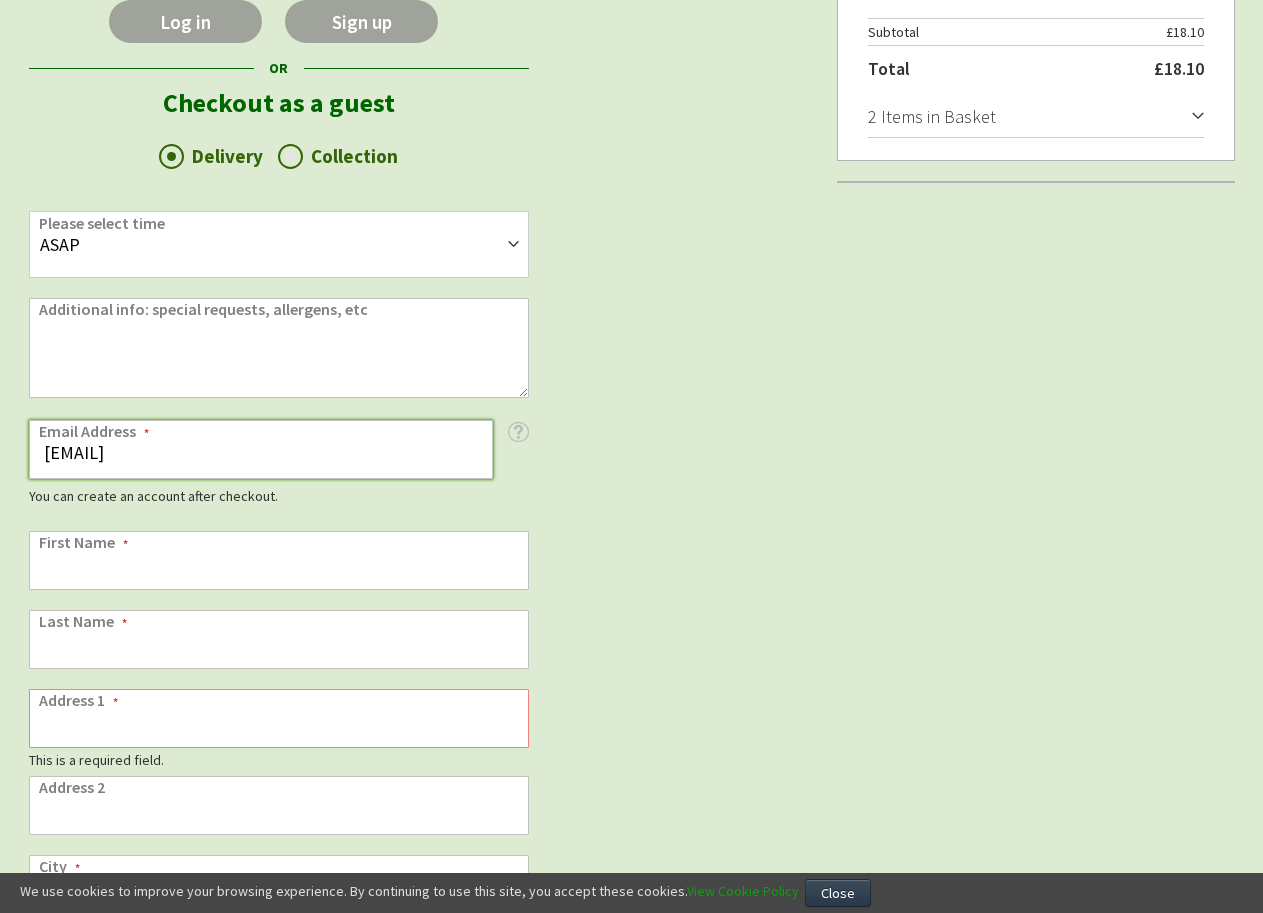 click on "c.filer@rgc.aberdeen.sch.uk" at bounding box center [261, 449] 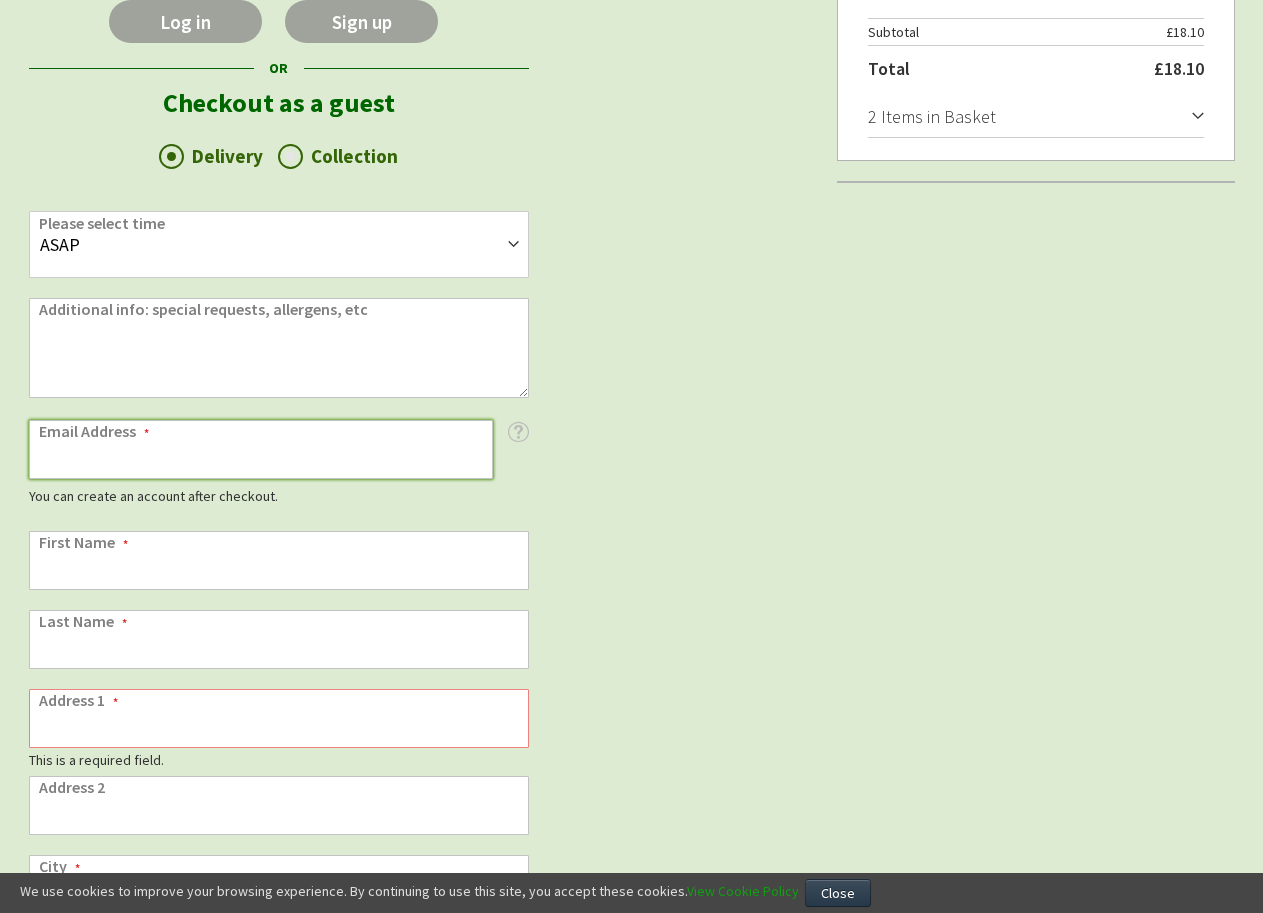 click on "Email Address" at bounding box center [261, 449] 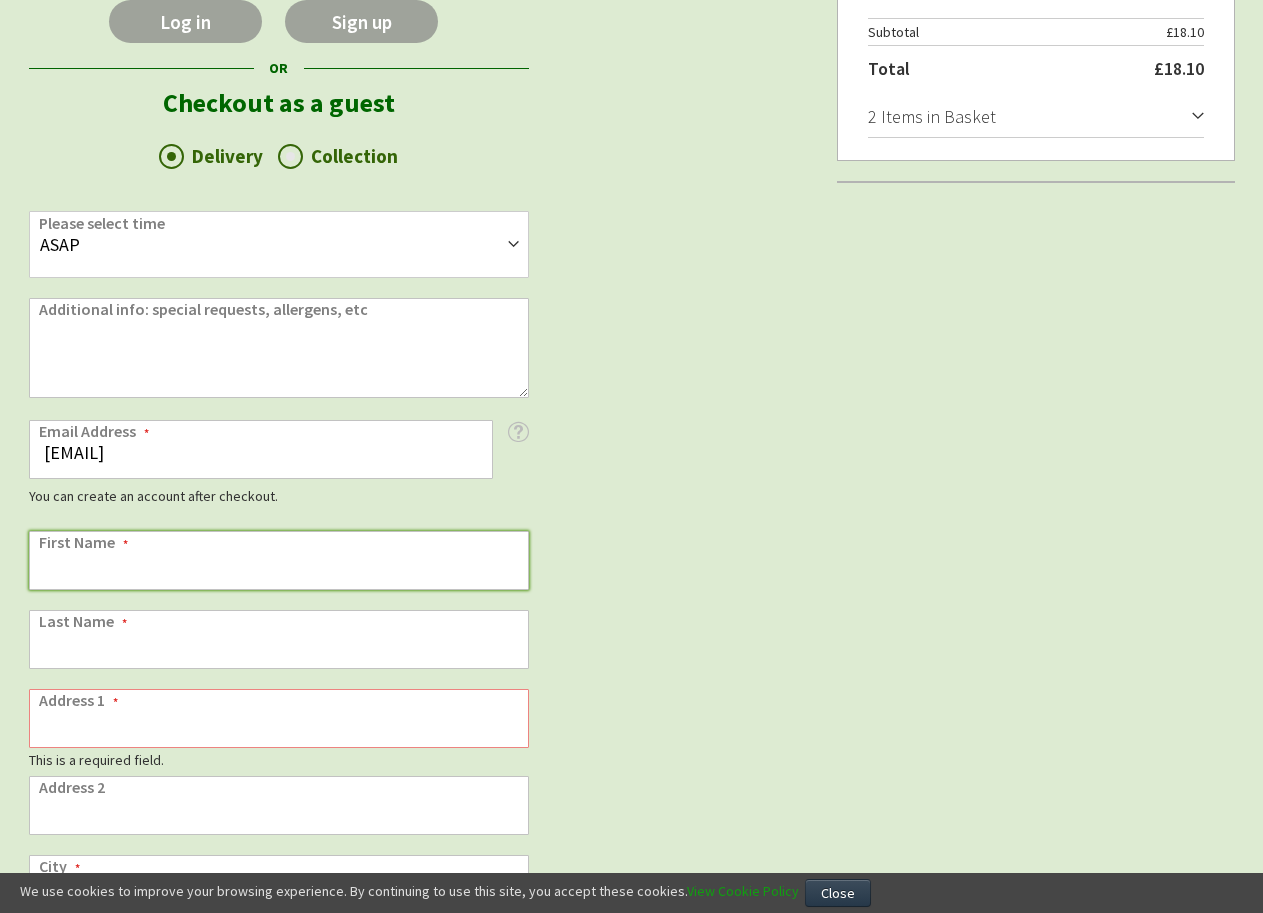 click on "First Name" at bounding box center [279, 560] 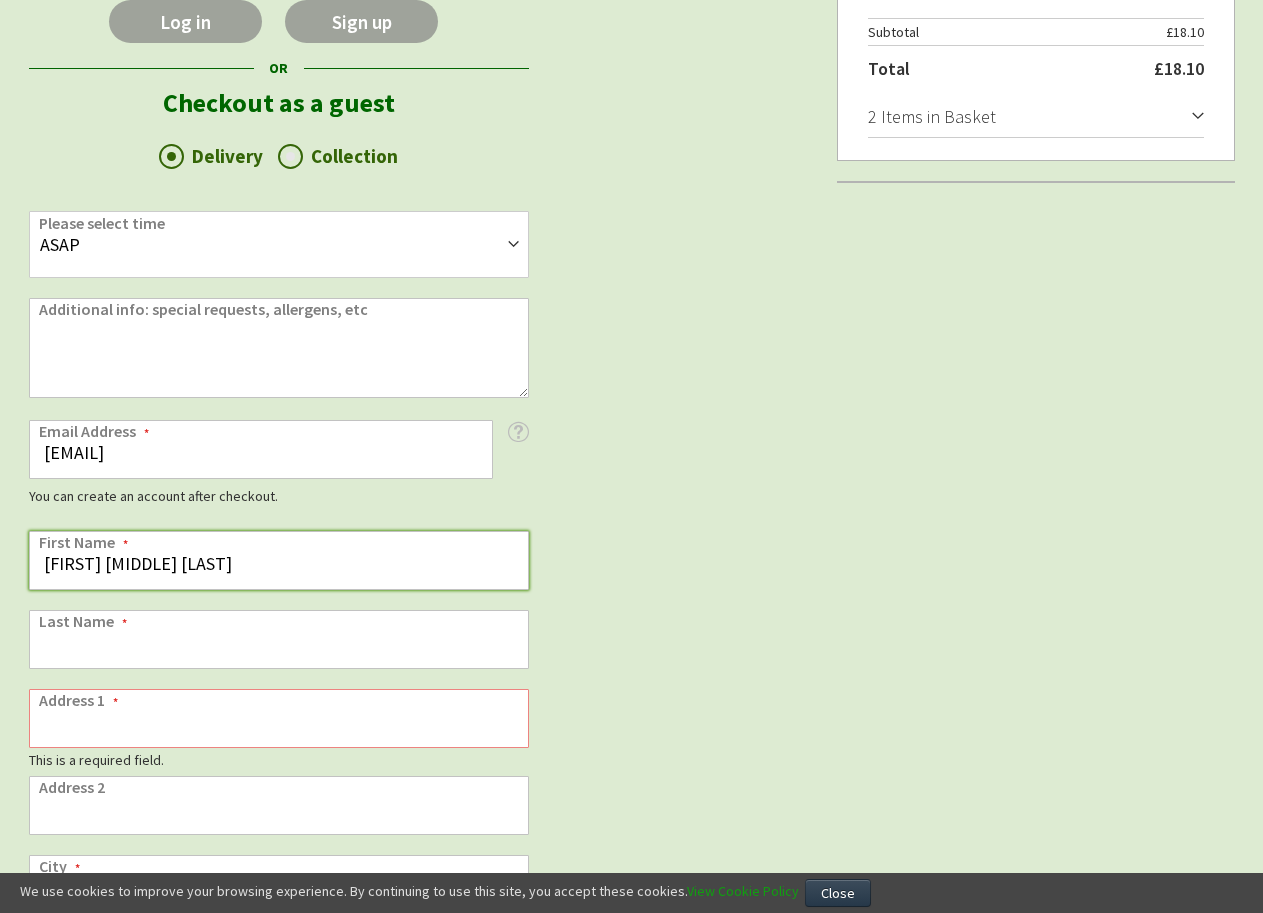 type on "[LAST]" 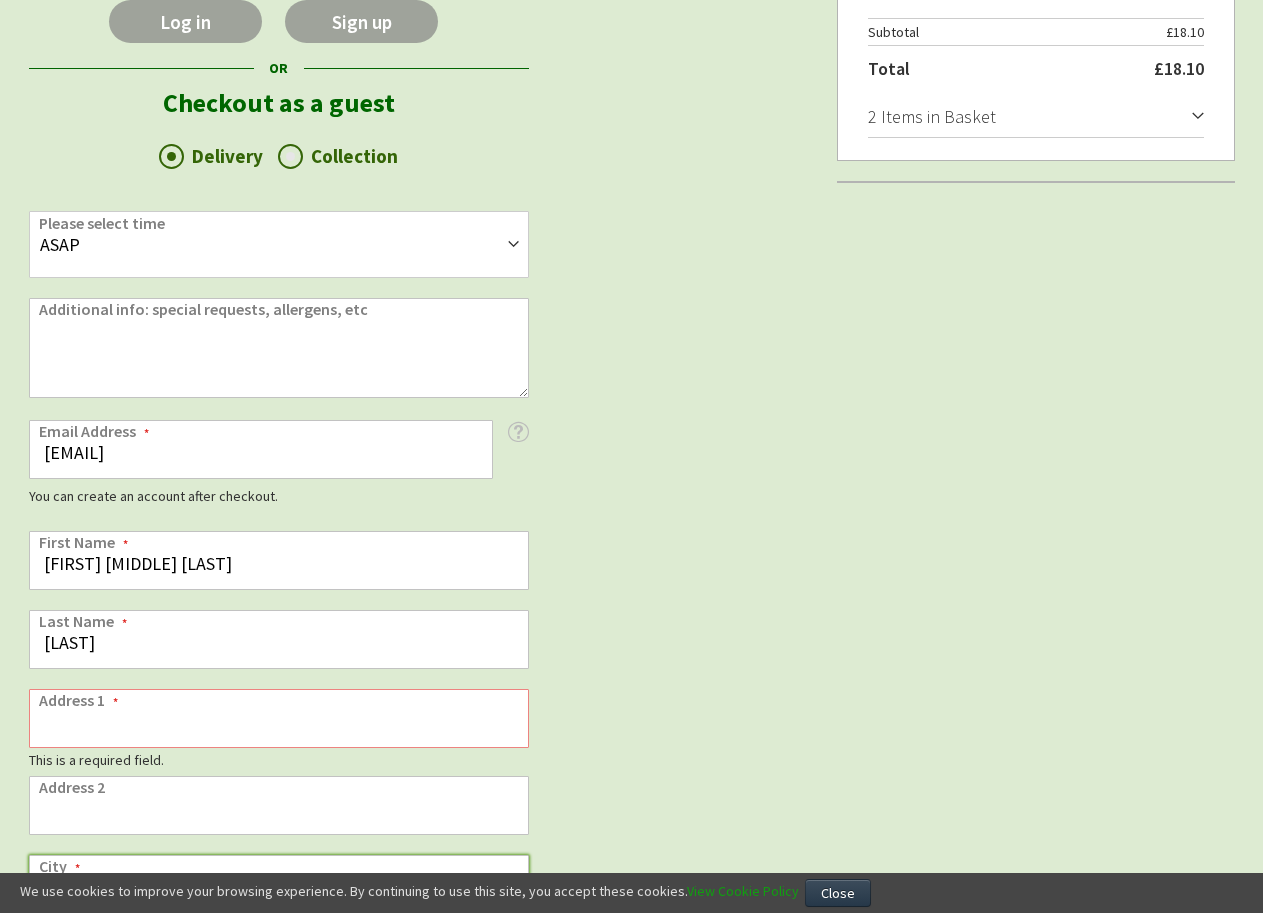 type on "Aberdeen" 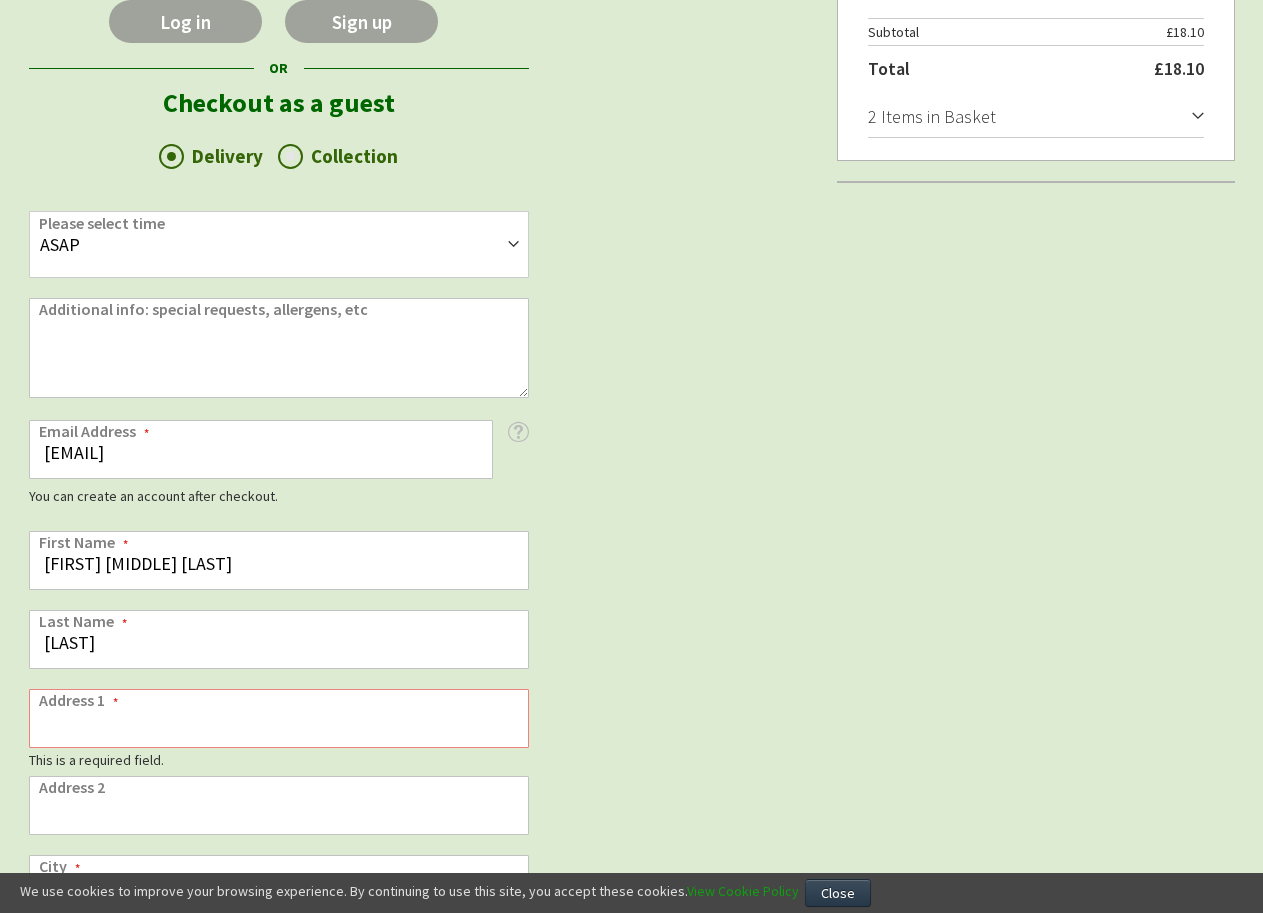 type on "AB25 2NS" 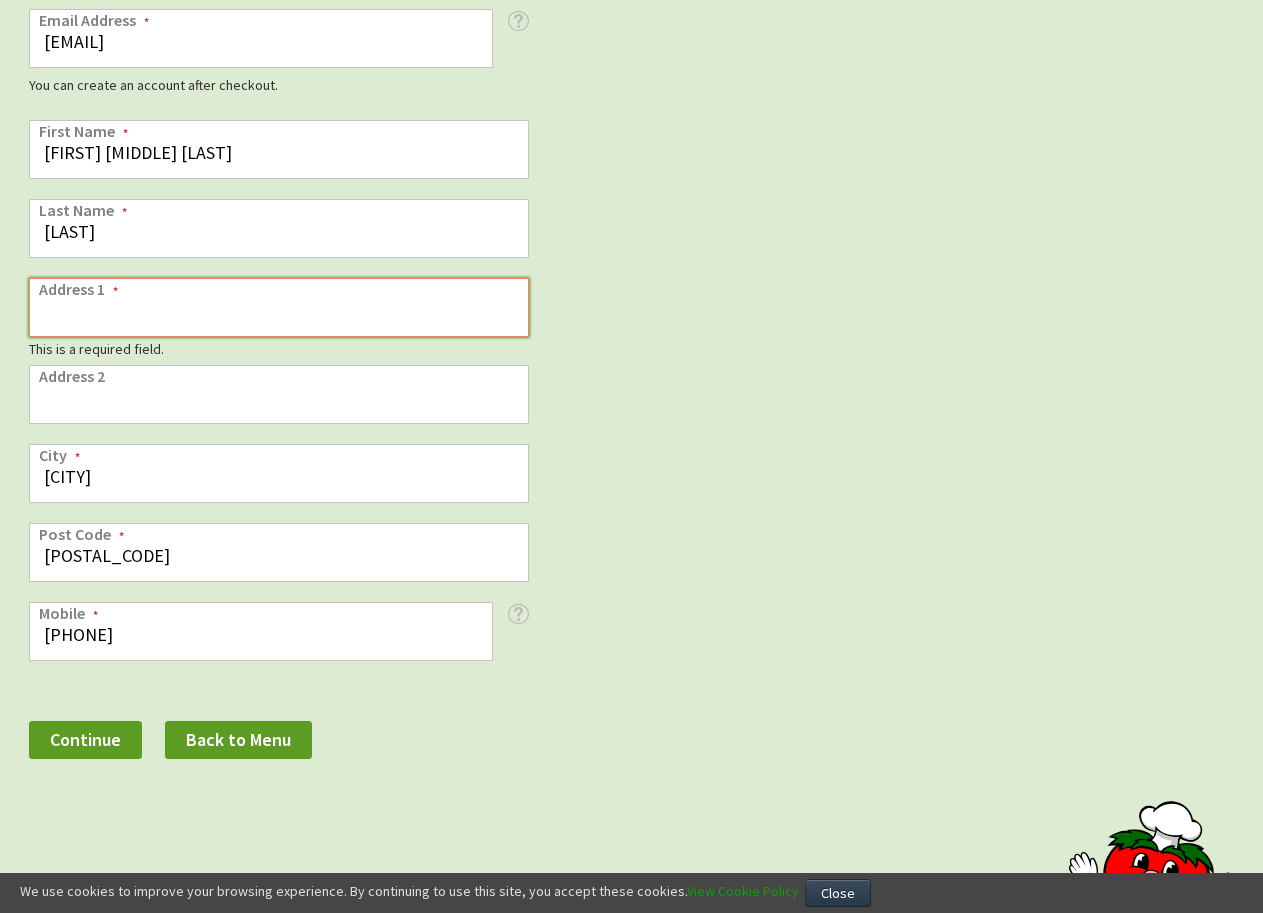 click on "Address 1" at bounding box center [279, 307] 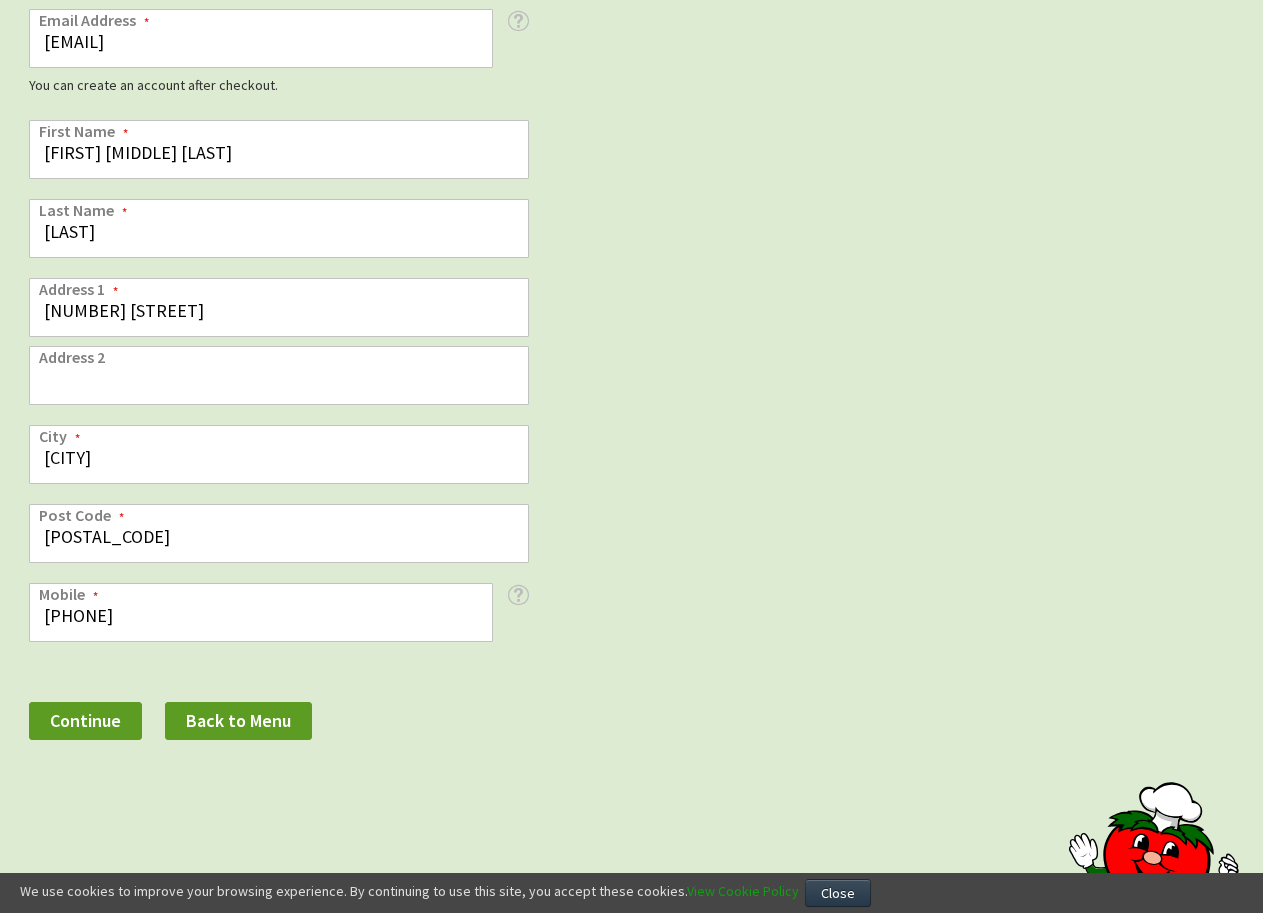 click on "Continue" at bounding box center (85, 720) 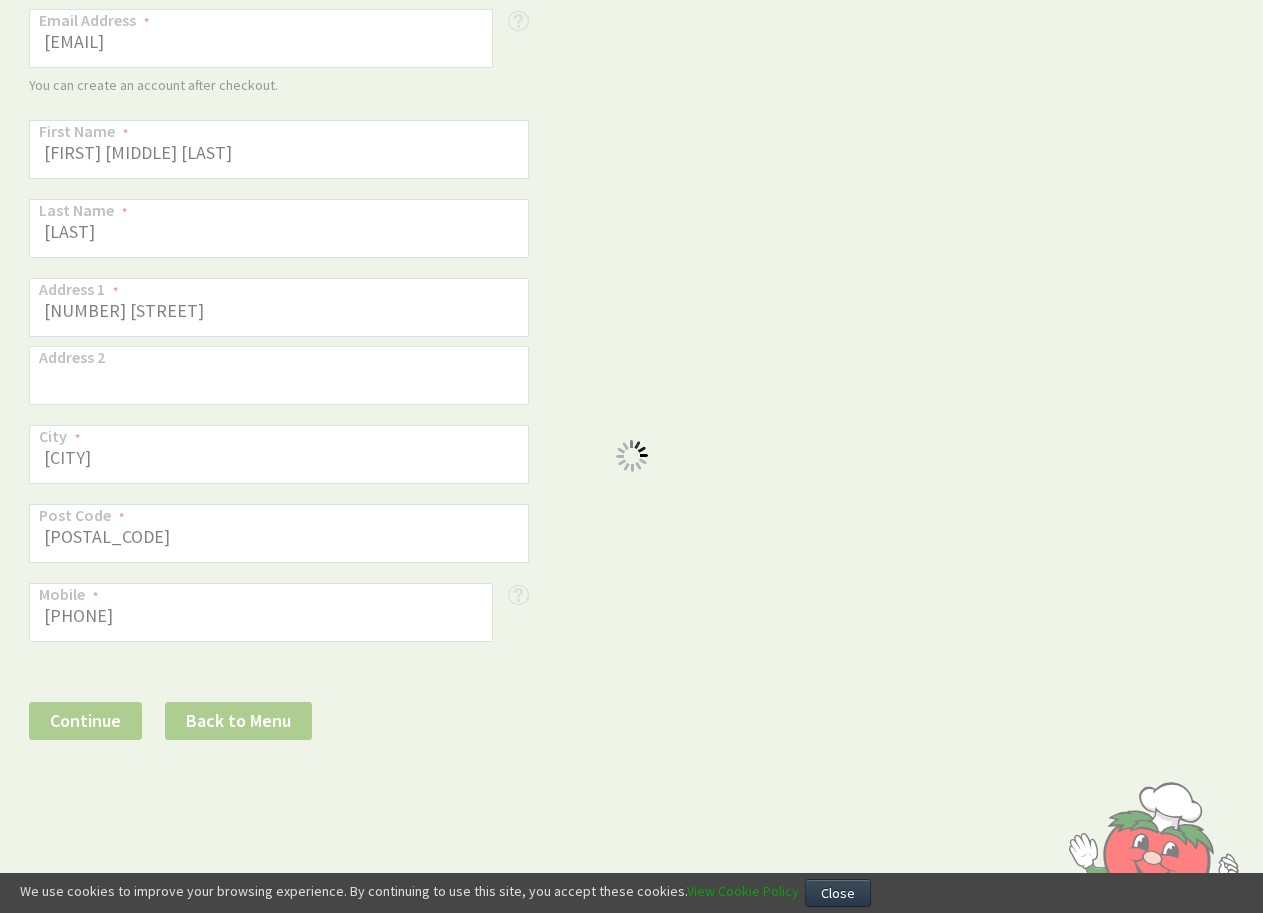 scroll, scrollTop: 0, scrollLeft: 0, axis: both 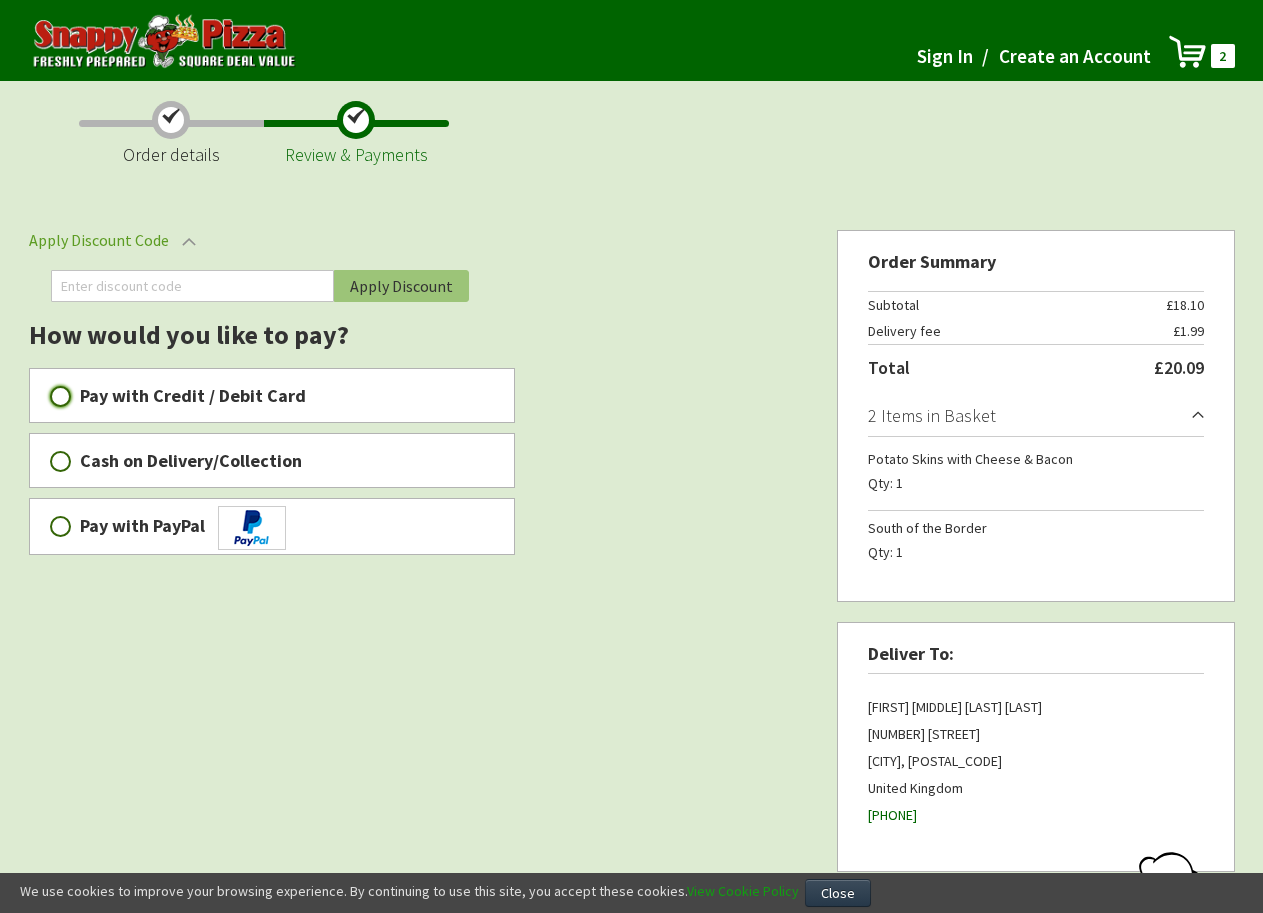click on "Pay with Credit / Debit Card" at bounding box center (60, 396) 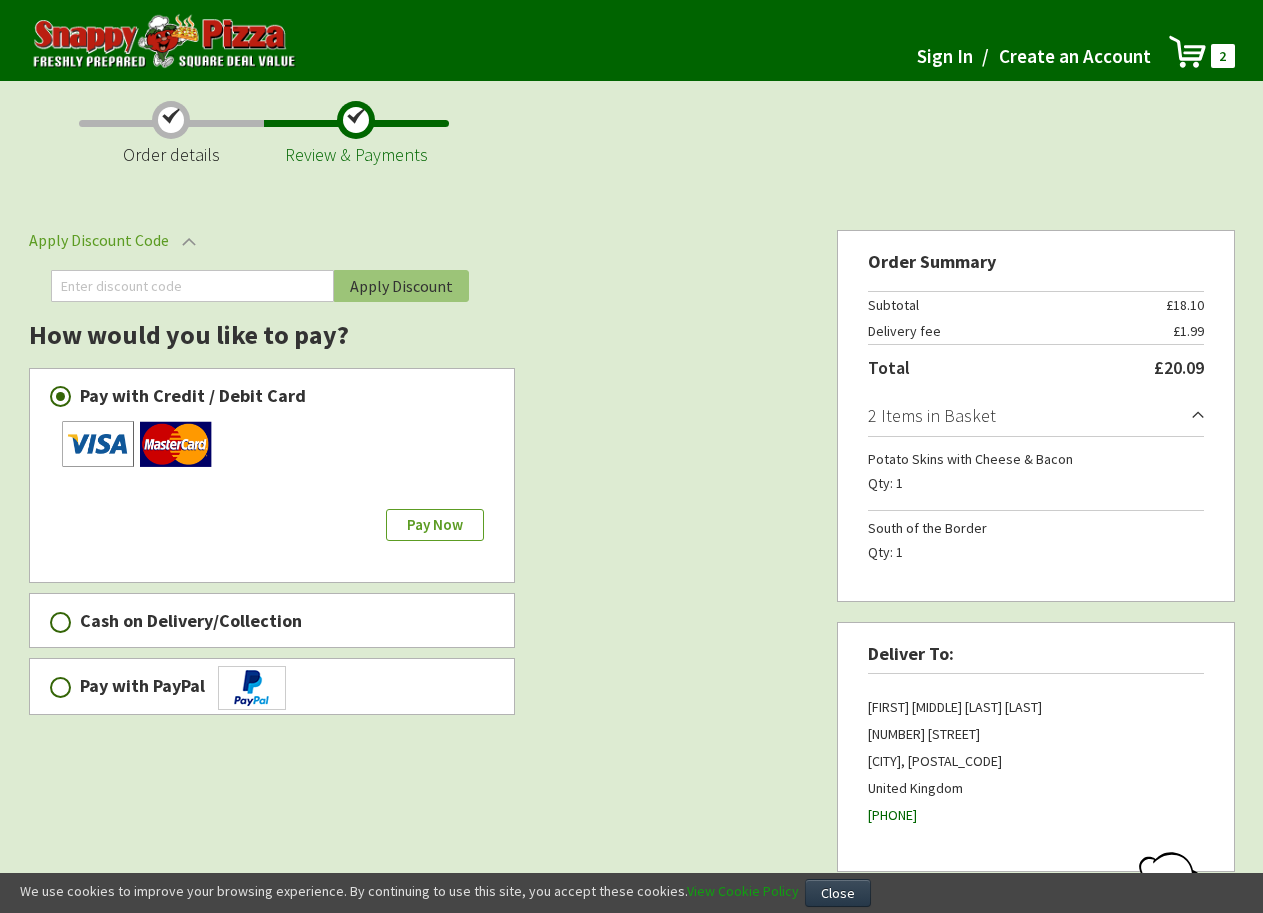 click on "Pay Now" at bounding box center (435, 525) 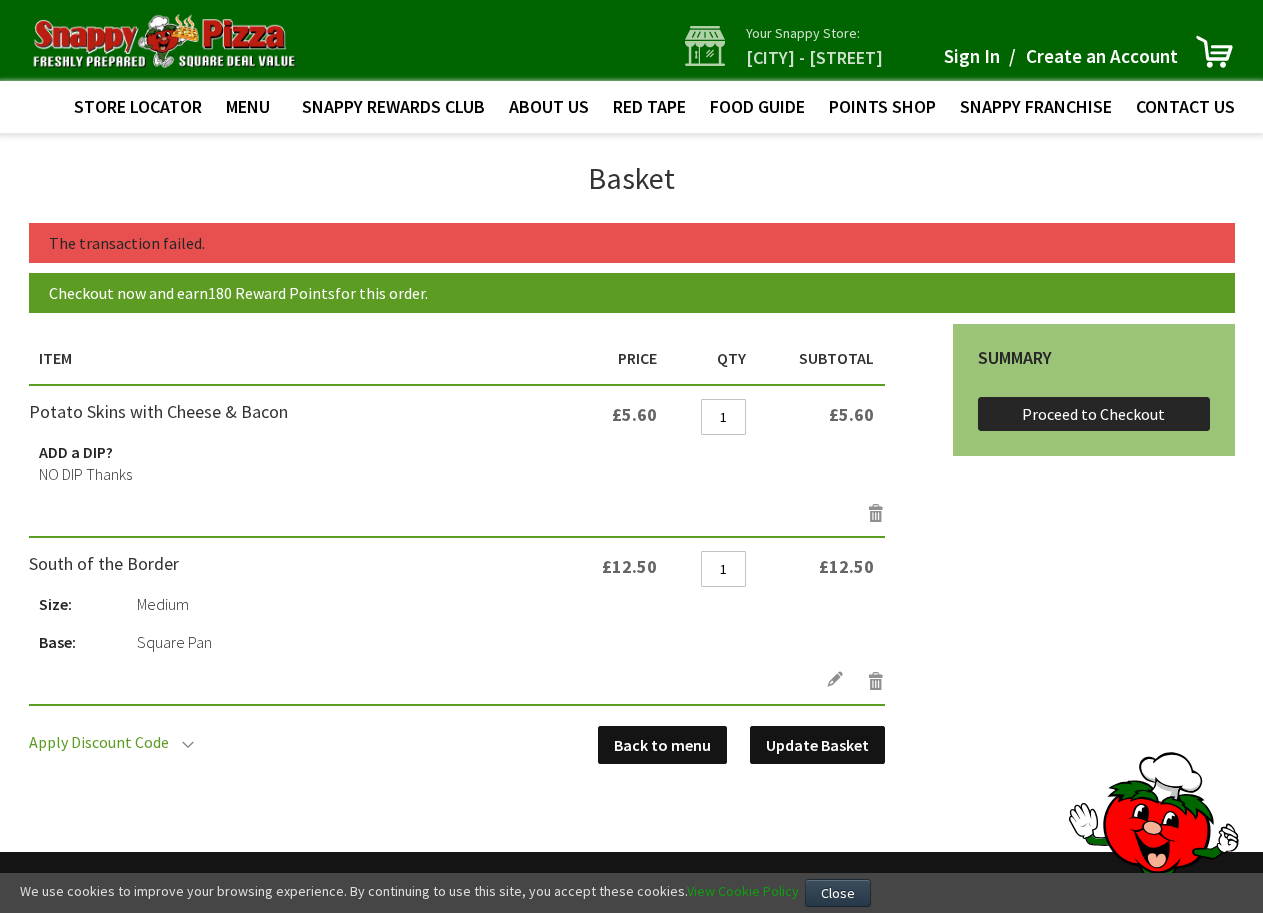 scroll, scrollTop: 0, scrollLeft: 0, axis: both 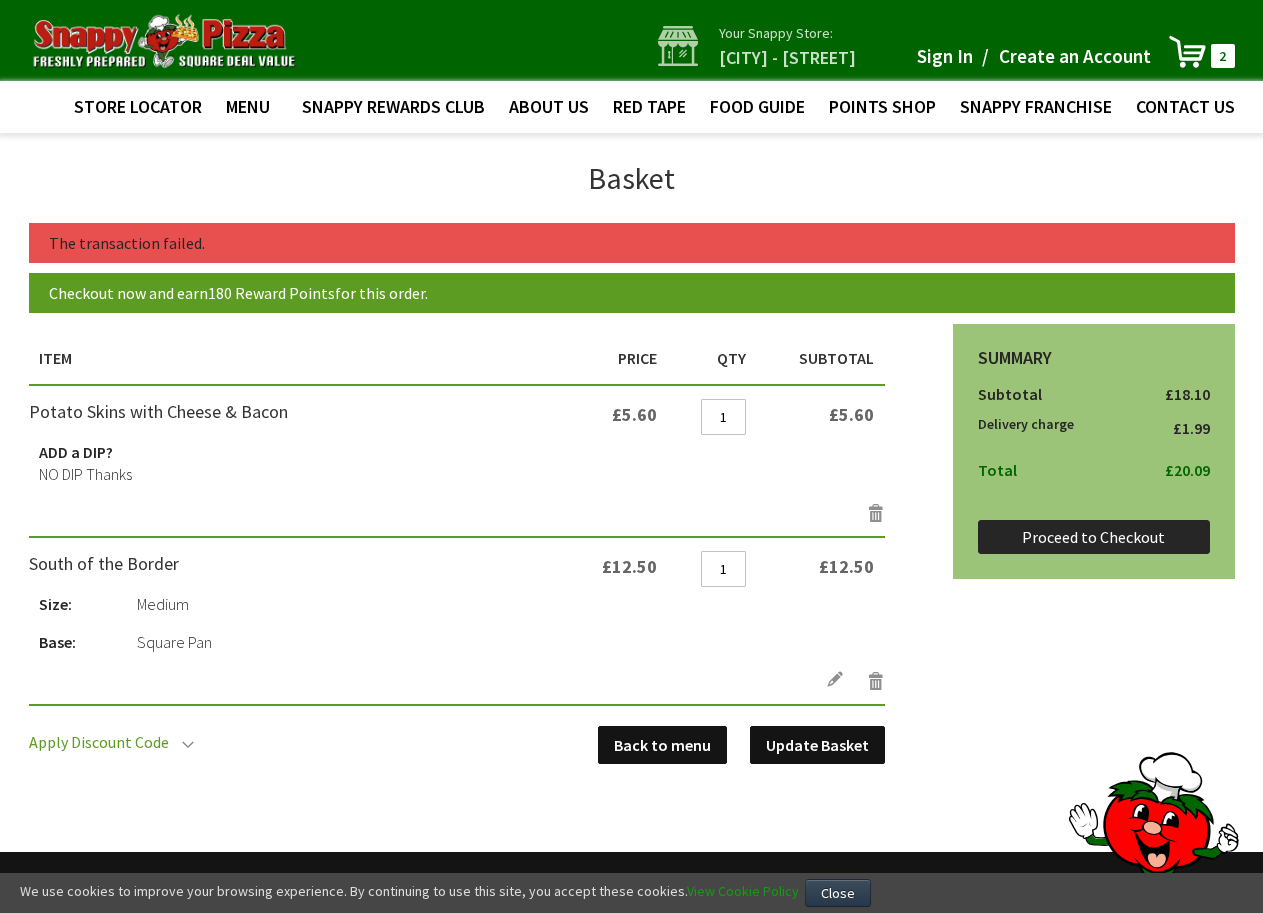 click on "Proceed to Checkout" at bounding box center (1093, 537) 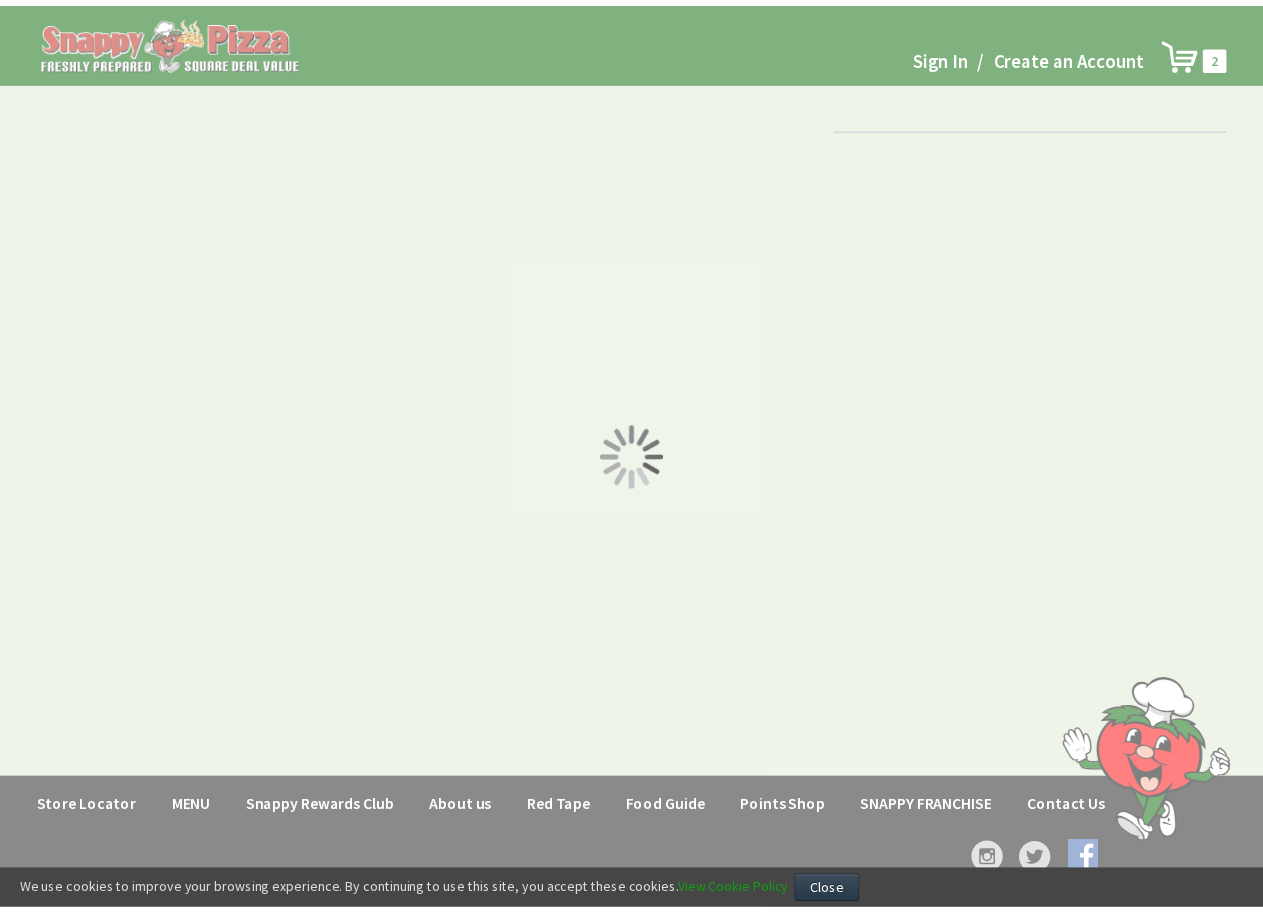 scroll, scrollTop: 0, scrollLeft: 0, axis: both 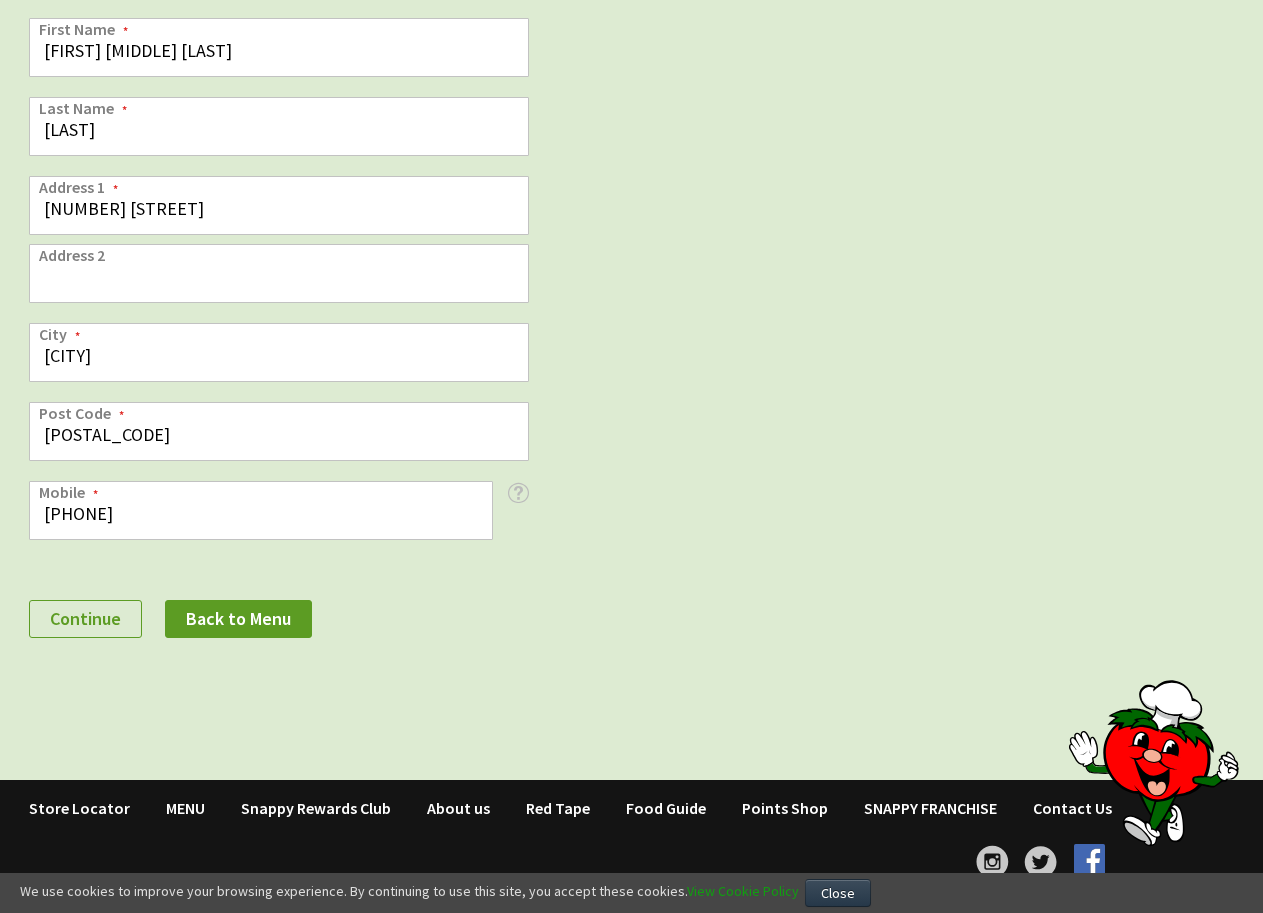 click on "Continue" at bounding box center [85, 618] 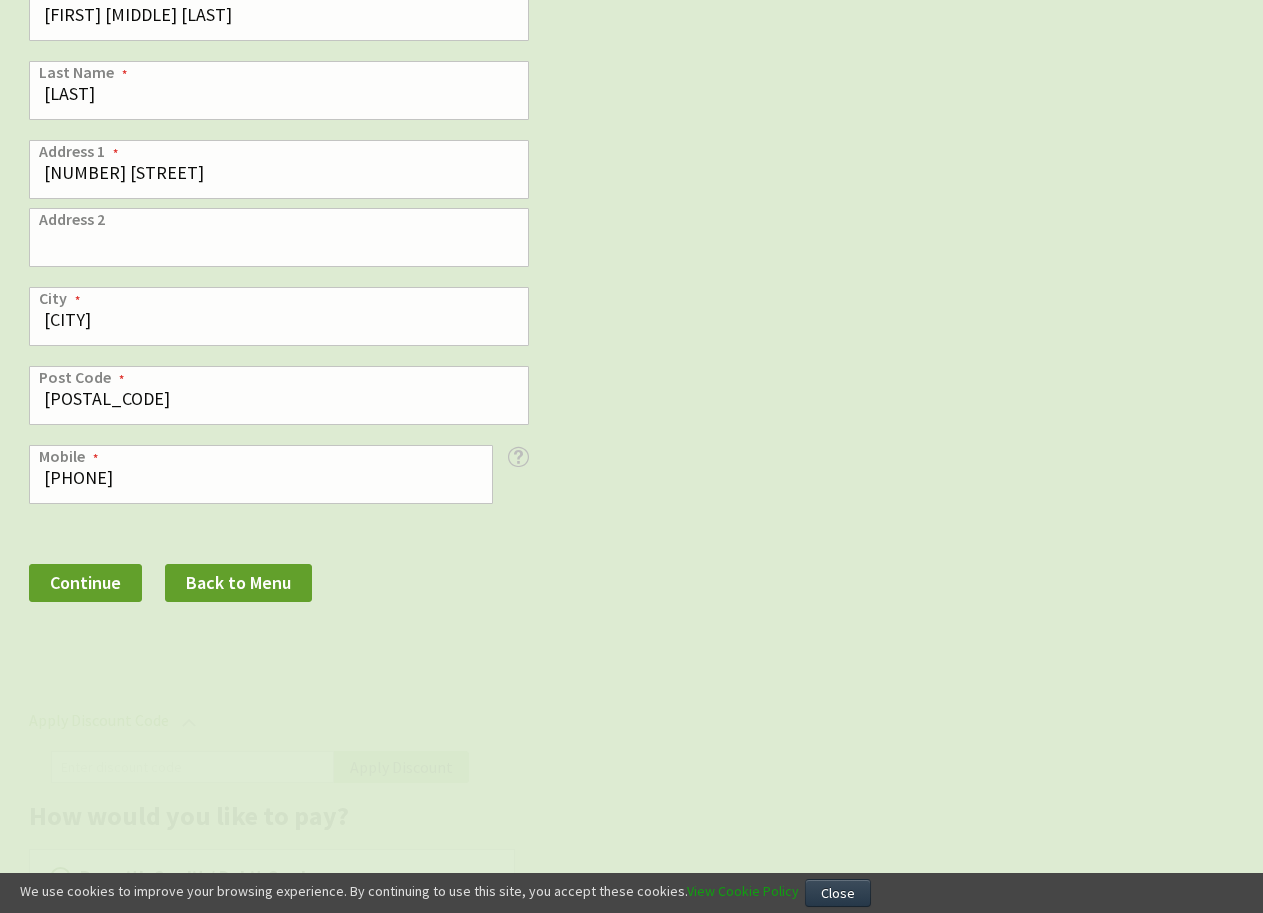 scroll, scrollTop: 0, scrollLeft: 0, axis: both 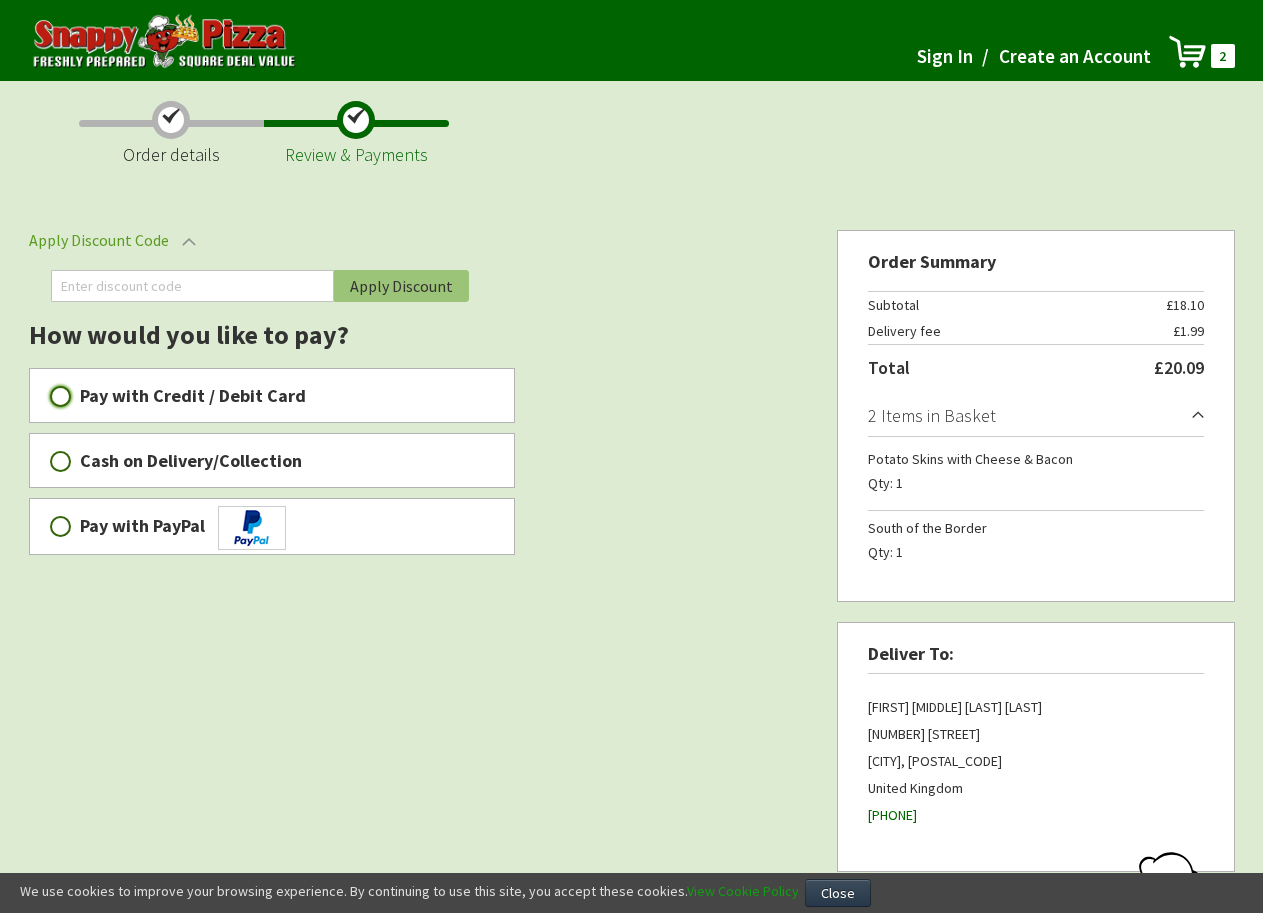 click on "Pay with Credit / Debit Card" at bounding box center (60, 396) 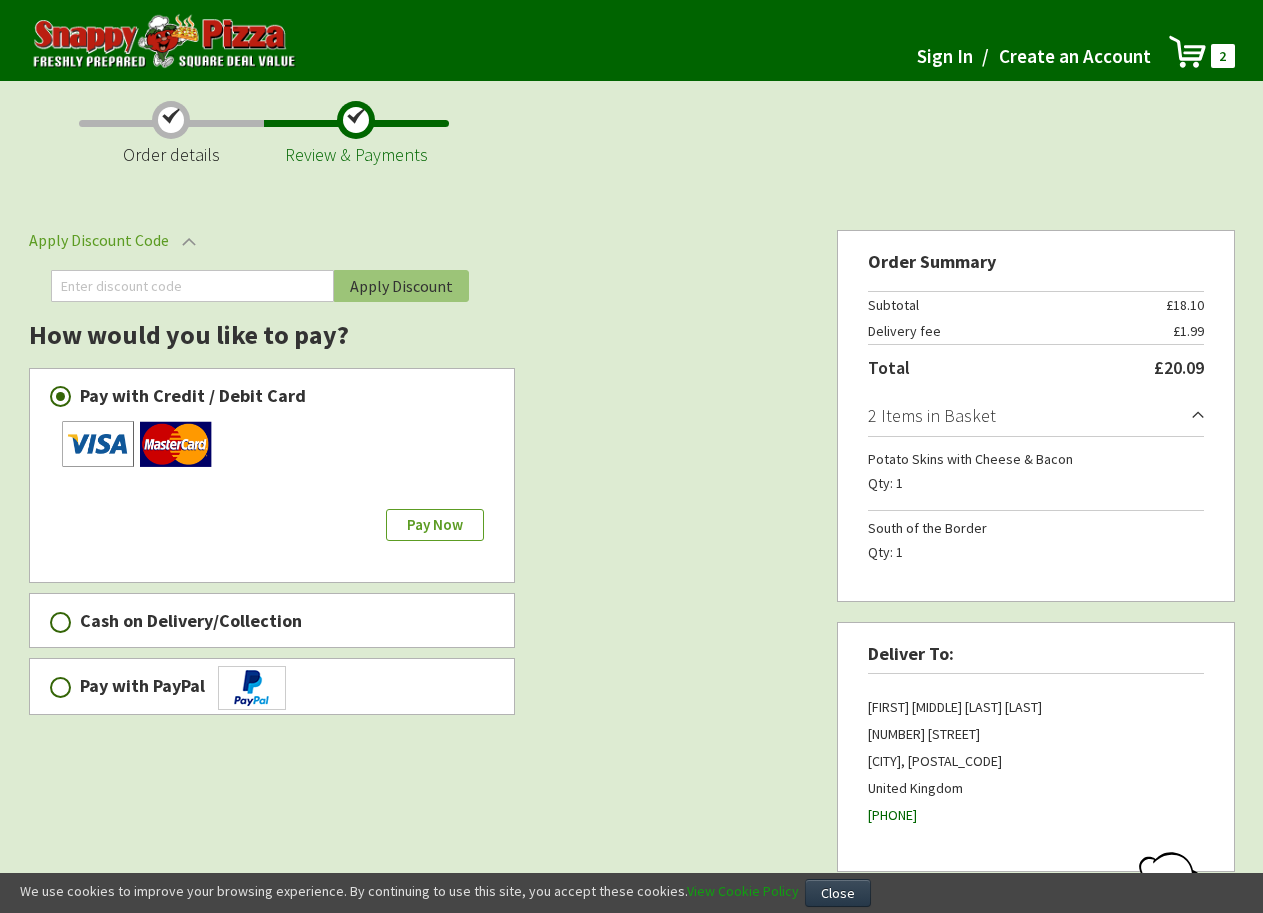 click on "Pay Now" at bounding box center (435, 524) 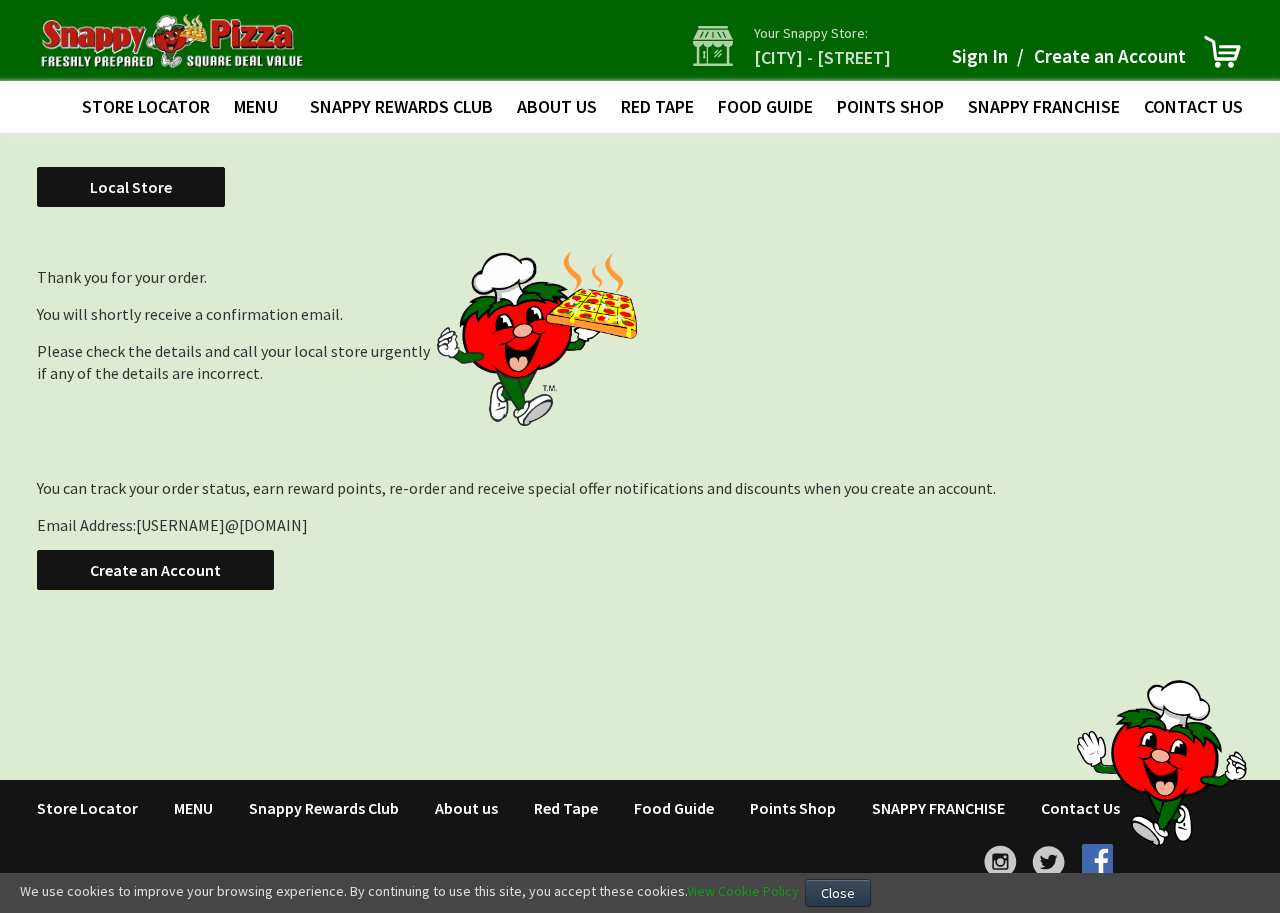 scroll, scrollTop: 0, scrollLeft: 0, axis: both 